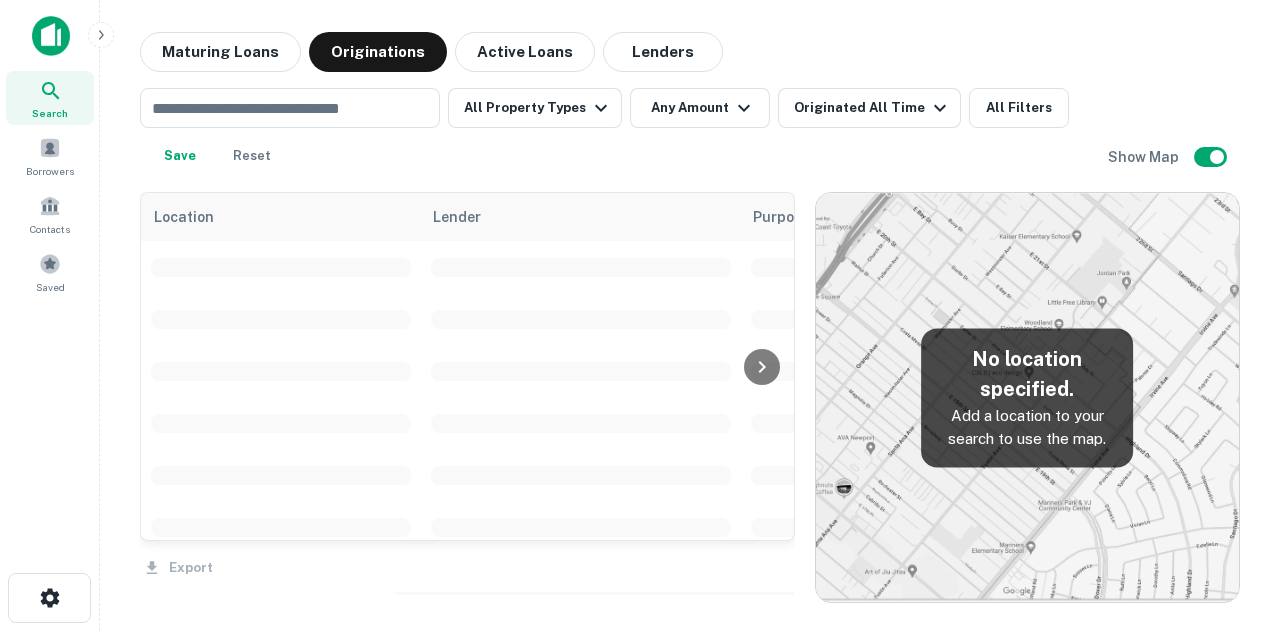 scroll, scrollTop: 0, scrollLeft: 0, axis: both 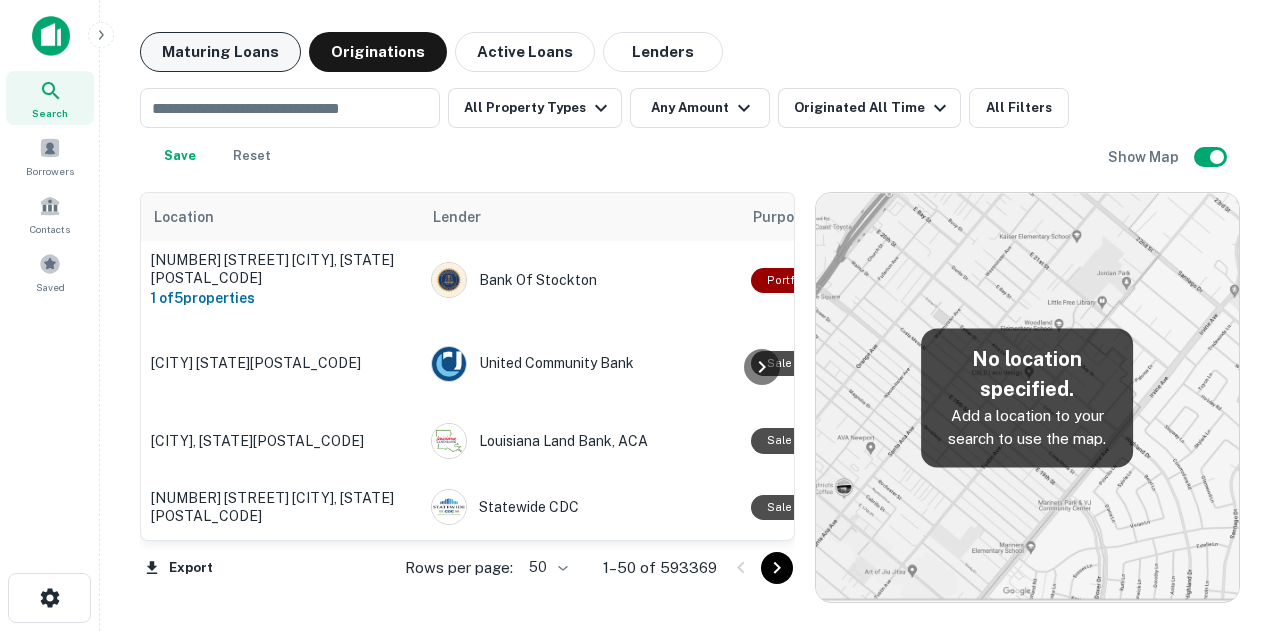 click on "Maturing Loans" at bounding box center (220, 52) 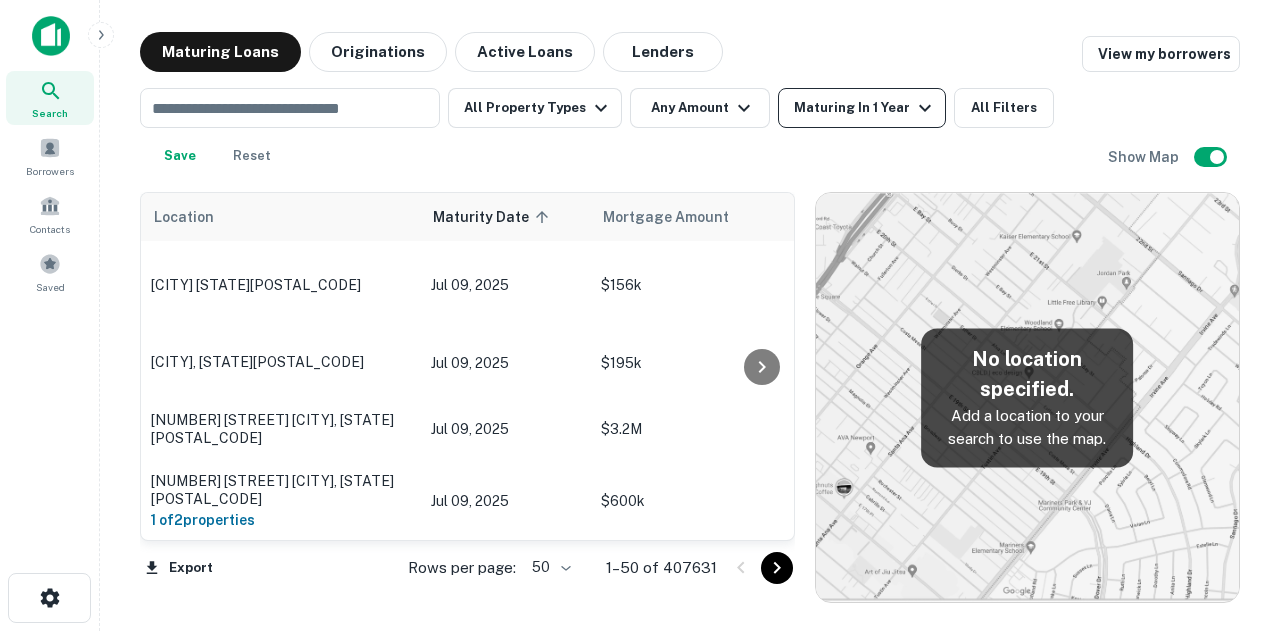 click on "Maturing In 1 Year" at bounding box center (865, 108) 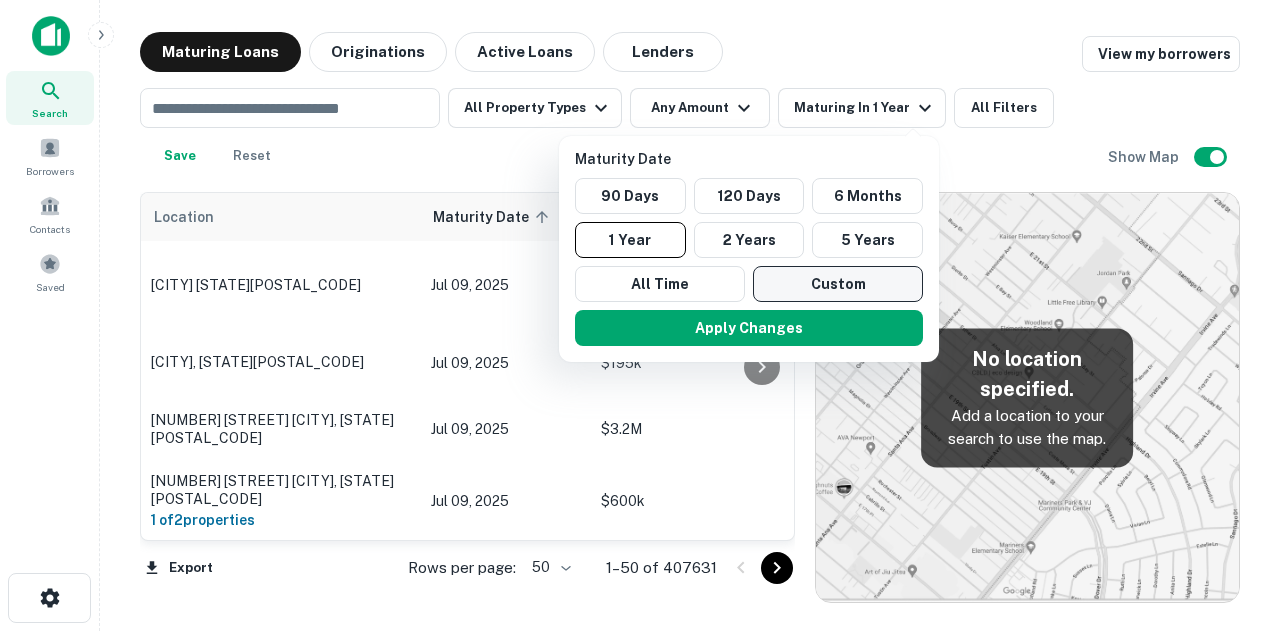 click on "Custom" at bounding box center (749, 196) 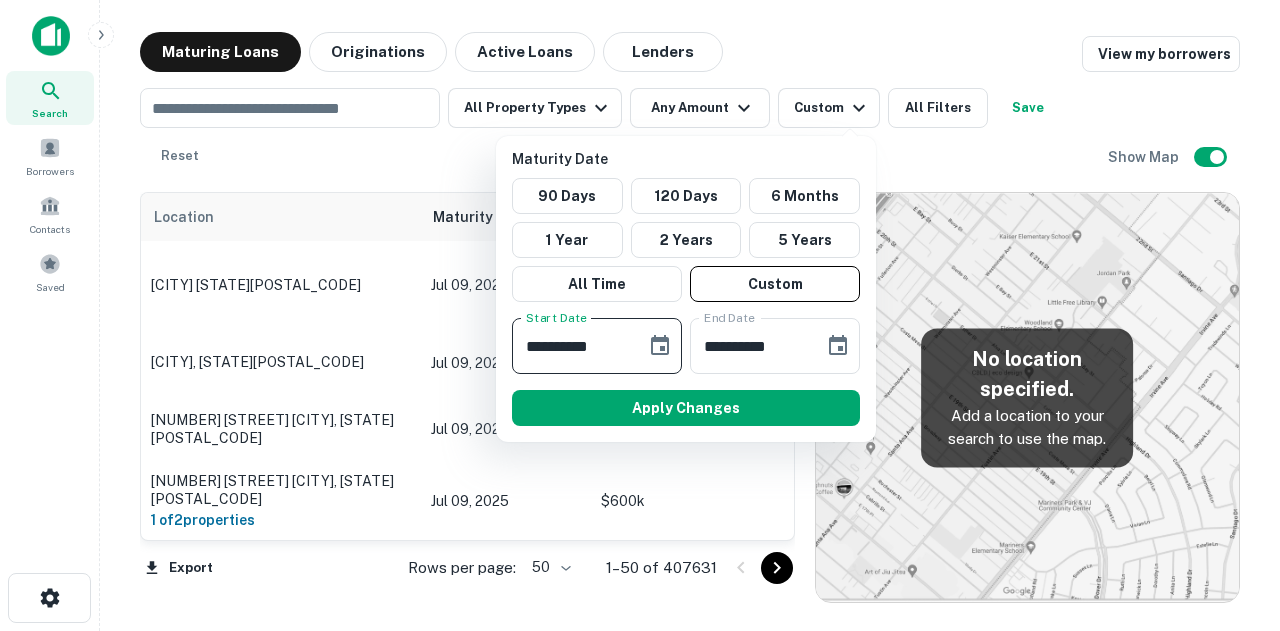 click on "**********" at bounding box center [572, 346] 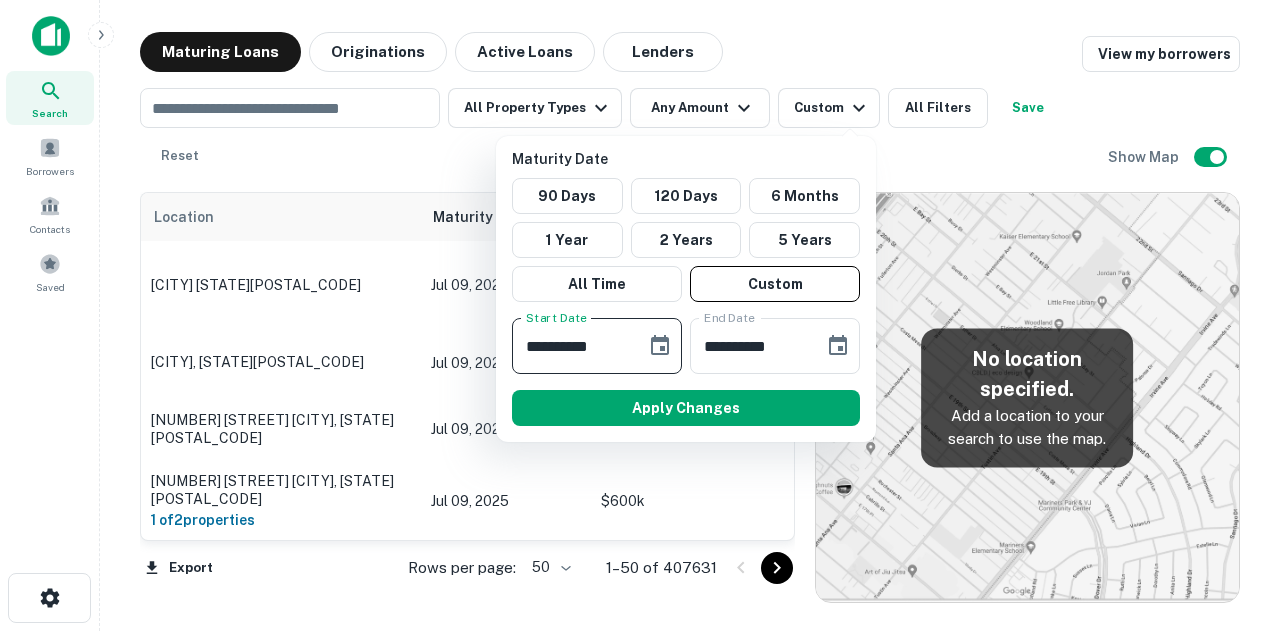 click at bounding box center (640, 315) 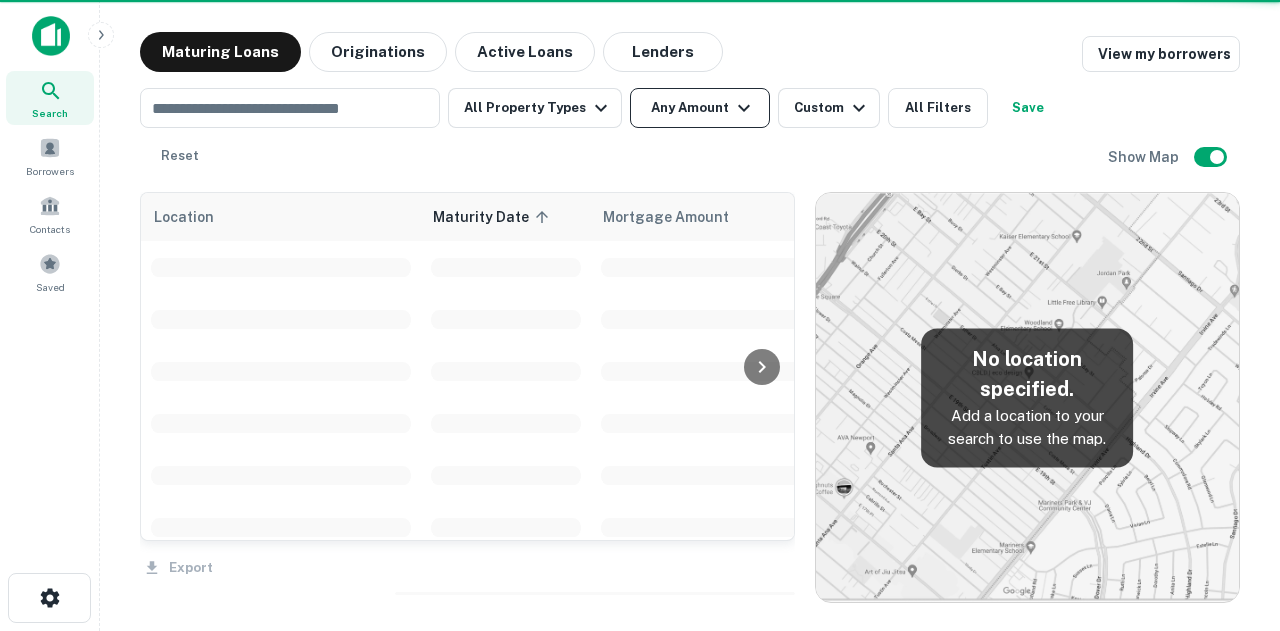 click on "Any Amount" at bounding box center (700, 108) 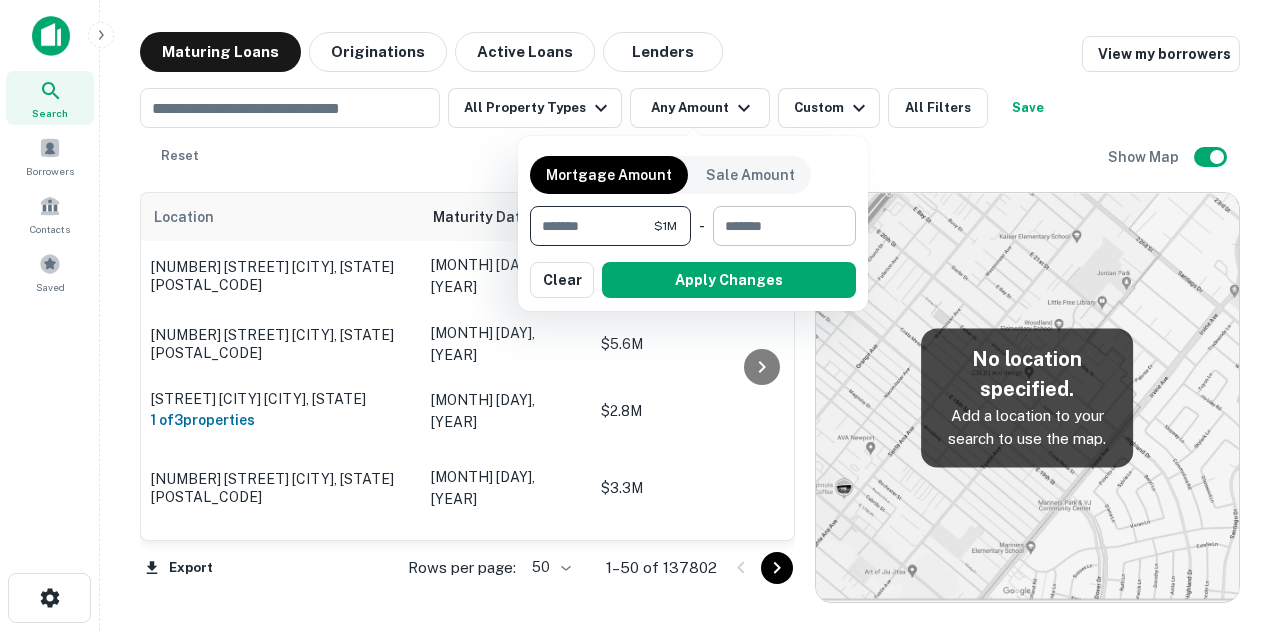 type on "*******" 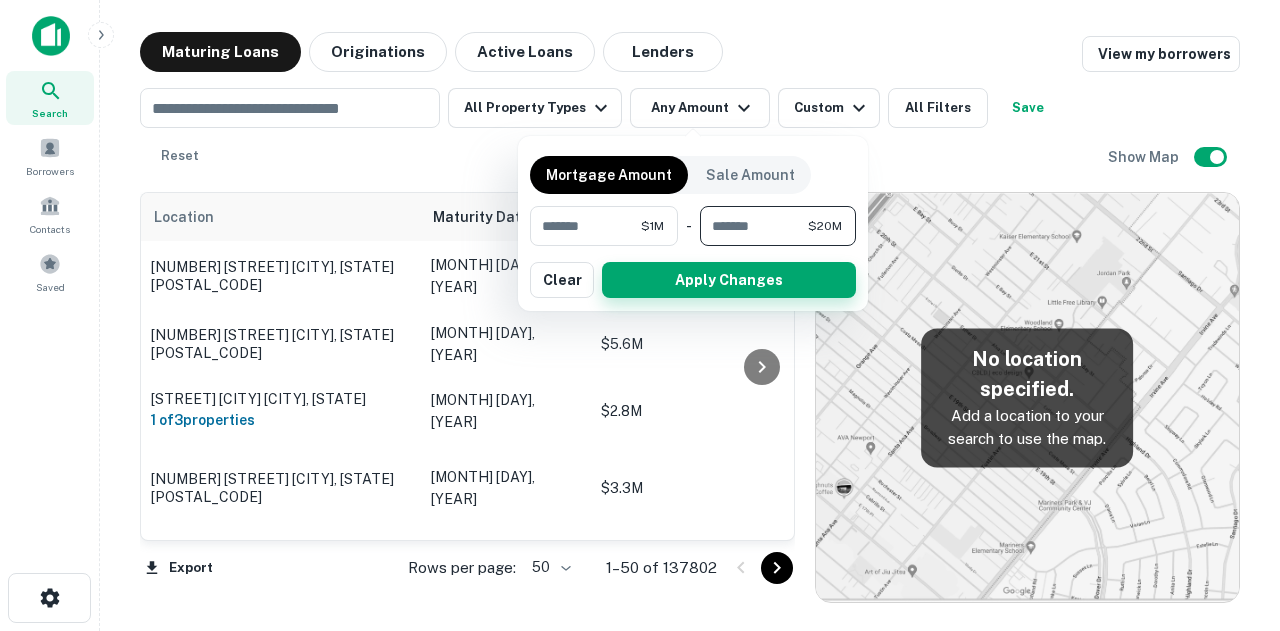 type on "********" 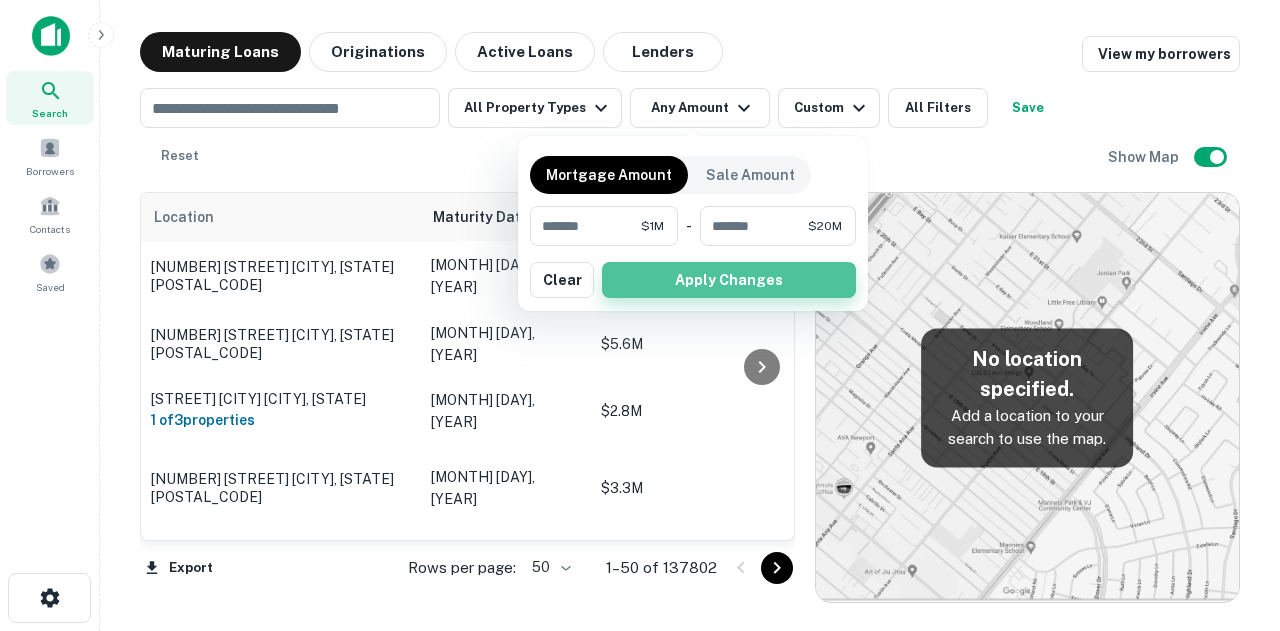 click on "Apply Changes" at bounding box center (729, 280) 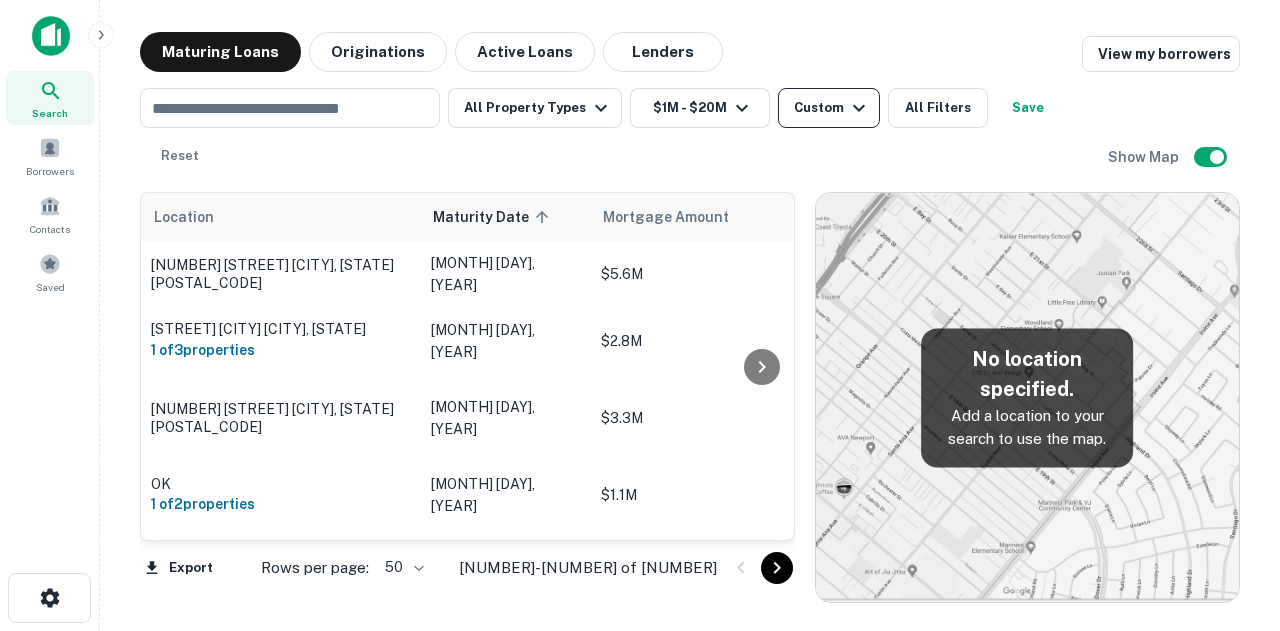 click on "Custom" at bounding box center [832, 108] 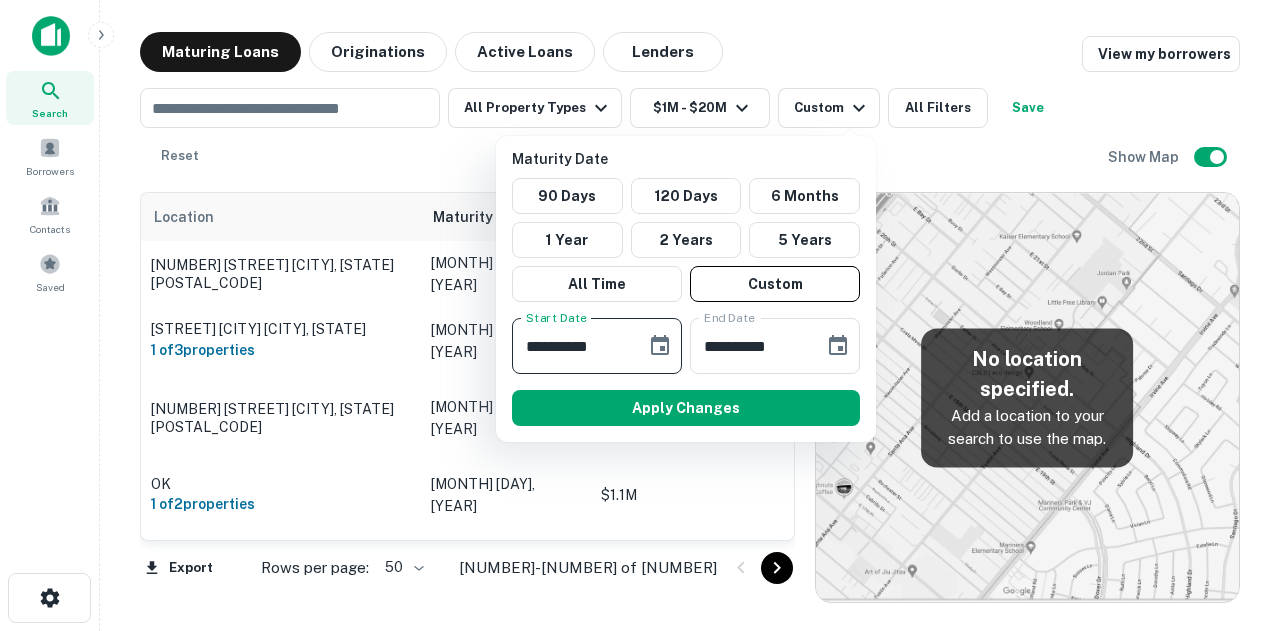 click on "**********" at bounding box center [572, 346] 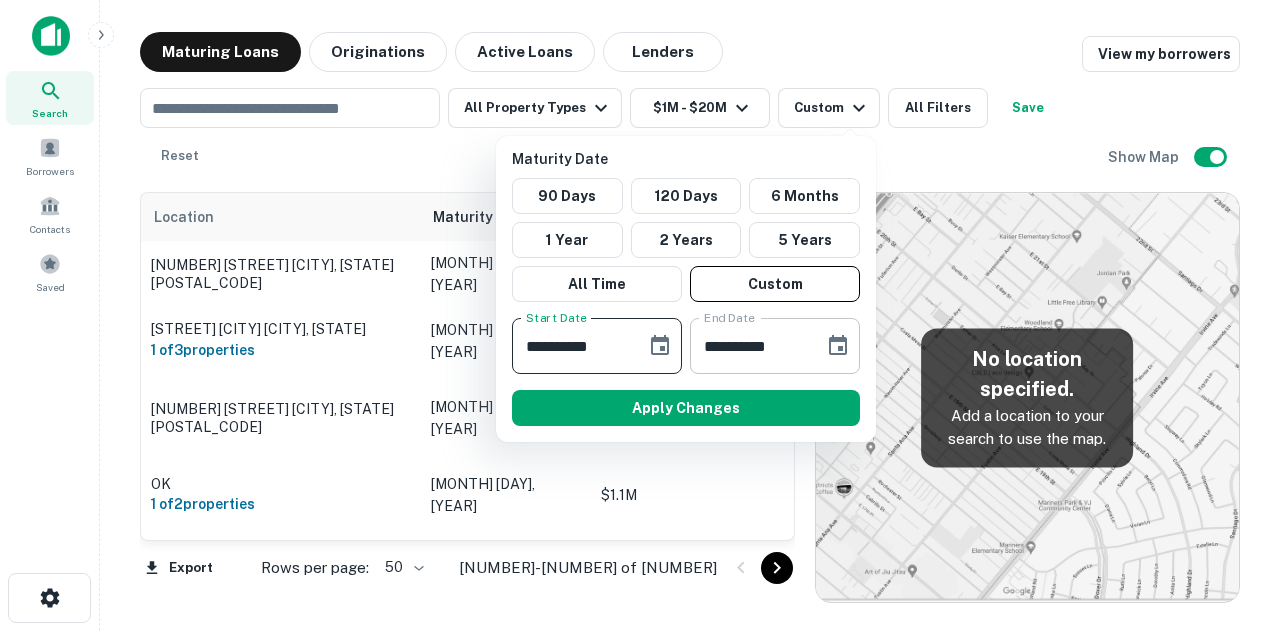 type on "**********" 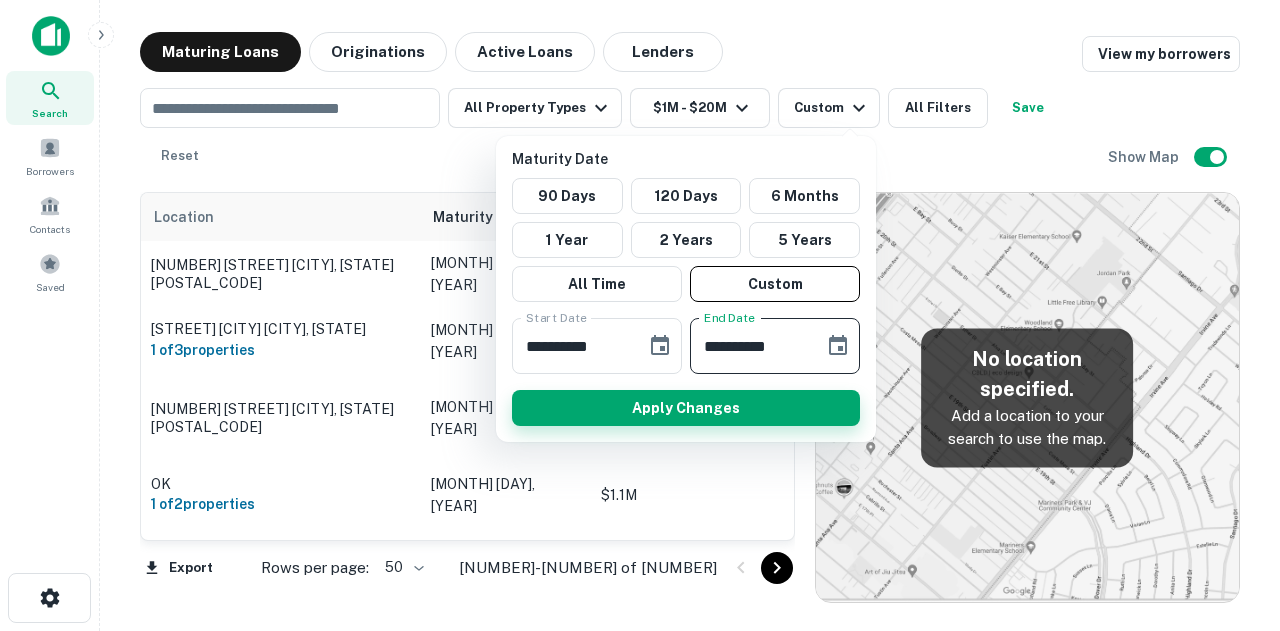 type on "**********" 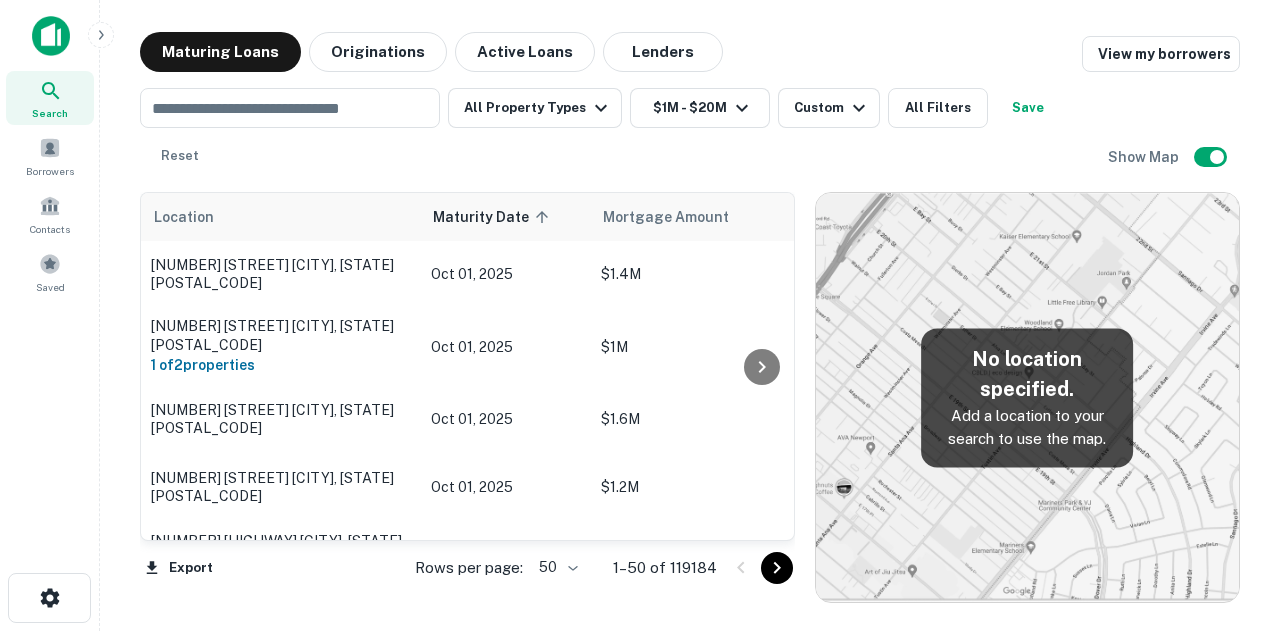 click on "Search         Borrowers         Contacts         Saved     Maturing Loans Originations Active Loans Lenders View my borrowers ​ All Property Types $1M - $20M Custom All Filters Save Reset Show Map Location Maturity Date sorted ascending Mortgage Amount Borrower Name Lender Purpose Type Lender Type Sale Amount LTV Year Built Unit Count 806 N 2nd St Berthoud, CO80513  Oct 01, 2025 $1.4M CSH LLC Request Borrower Info Seacoast Bank Sale Industrial Bank $157k 900.01% 1972 - 8 Park St Nyack, NY10960  1 of  2  properties Oct 01, 2025 $1M Grove HUB LLC Request Borrower Info Highlight Holdings LLC Portfolio Sale Multifamily Private Money - - 2021 - 633 Rushcreek Dr Houston, TX77067  Oct 01, 2025 $1.6M Arena Enterprises LLC Request Borrower Info Hanmi Bank Refinance Multifamily Bank - - 1982 228 48 Friars Dr Hudson, NH03051  Oct 01, 2025 $1.2M FC Owner LLC Request Borrower Info Nhfa Refinance Retail Private Money - - 2023 - 24774 Highway 70 Bonanza, OR97623  1 of  3  properties Oct 01, 2025 $1.4M Bank -" at bounding box center (640, 315) 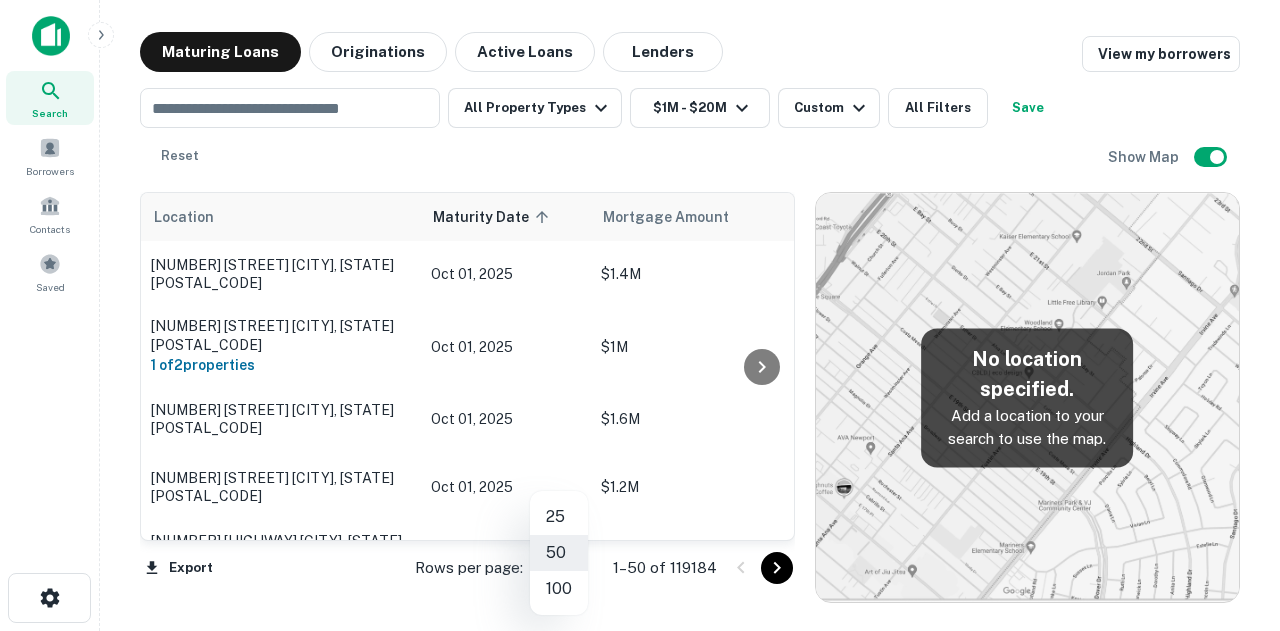 click on "100" at bounding box center [559, 589] 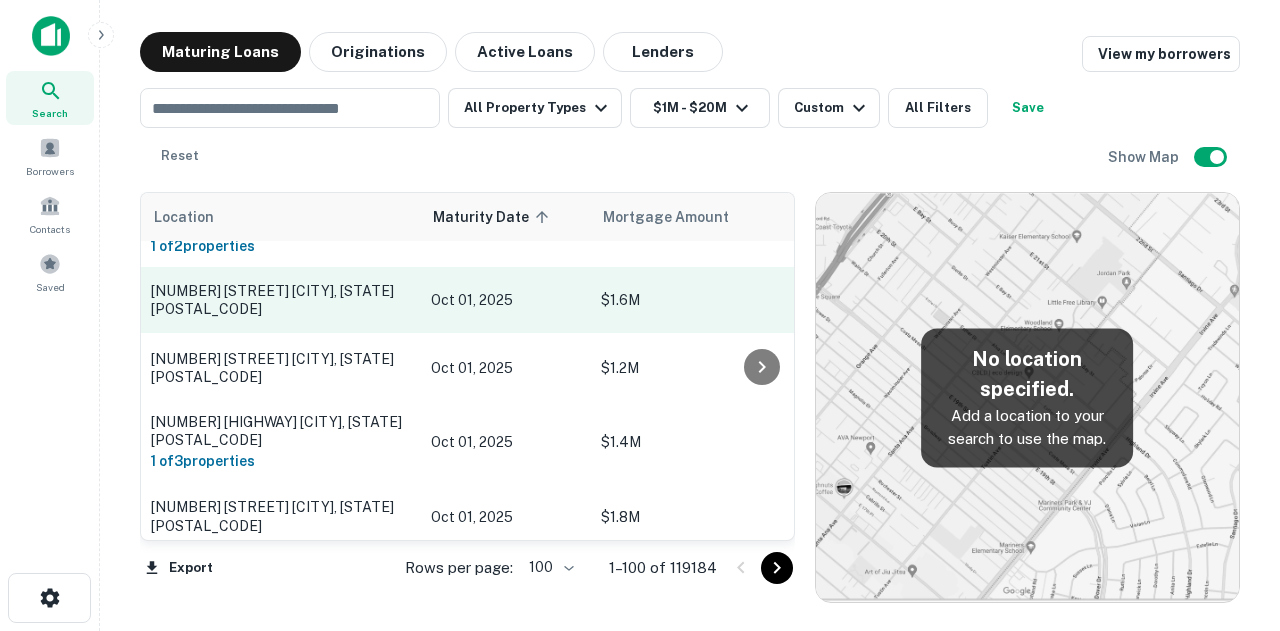 scroll, scrollTop: 0, scrollLeft: 0, axis: both 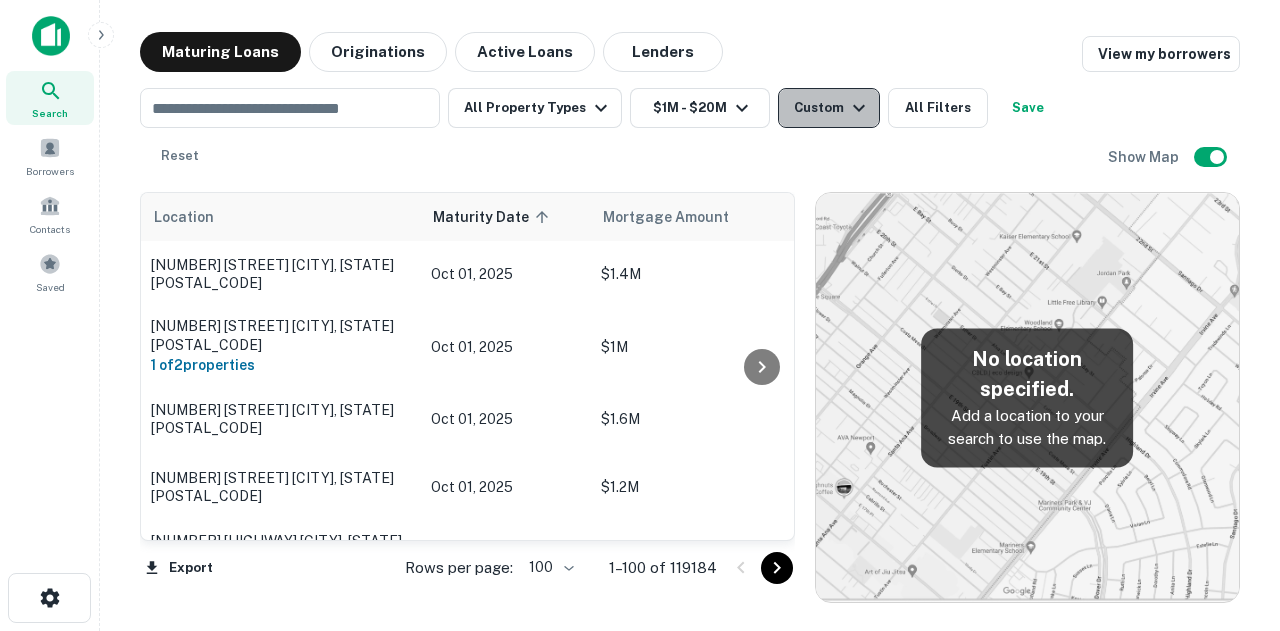 click on "Custom" at bounding box center (829, 108) 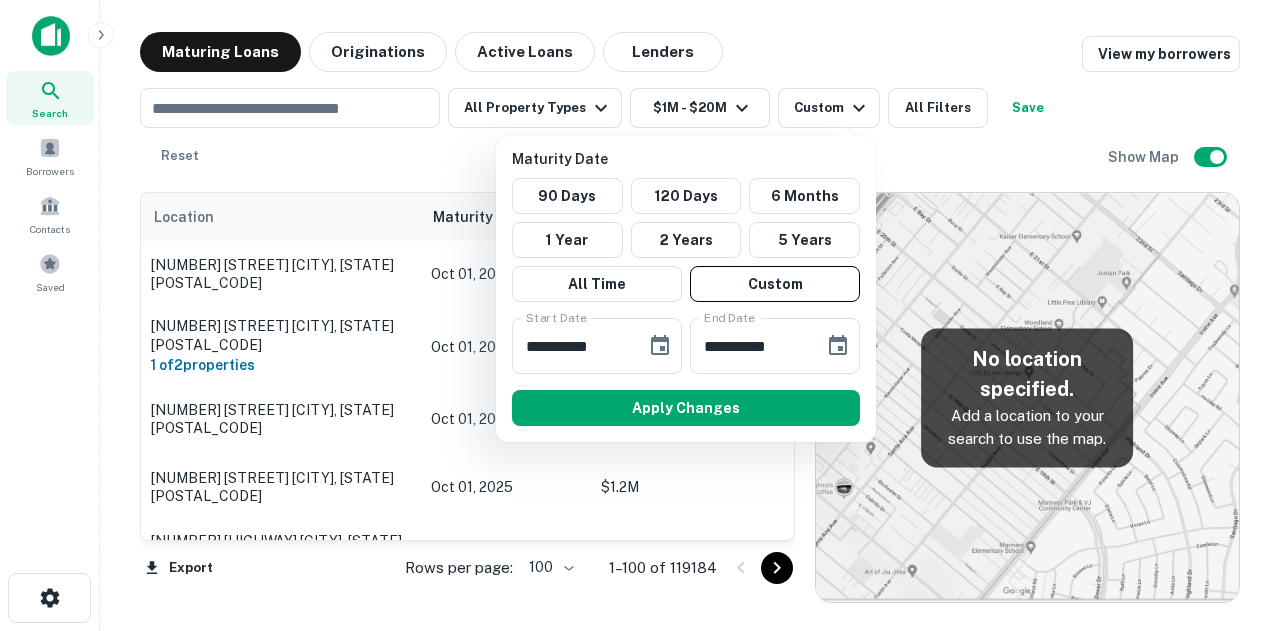 click at bounding box center (640, 315) 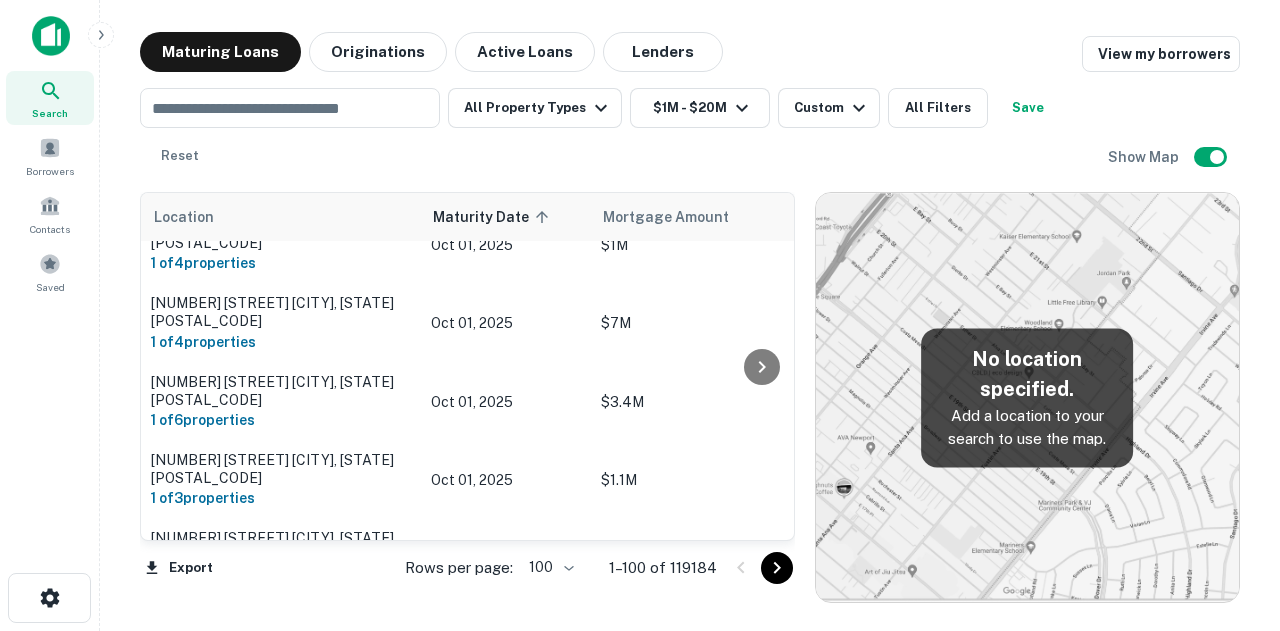 scroll, scrollTop: 1800, scrollLeft: 0, axis: vertical 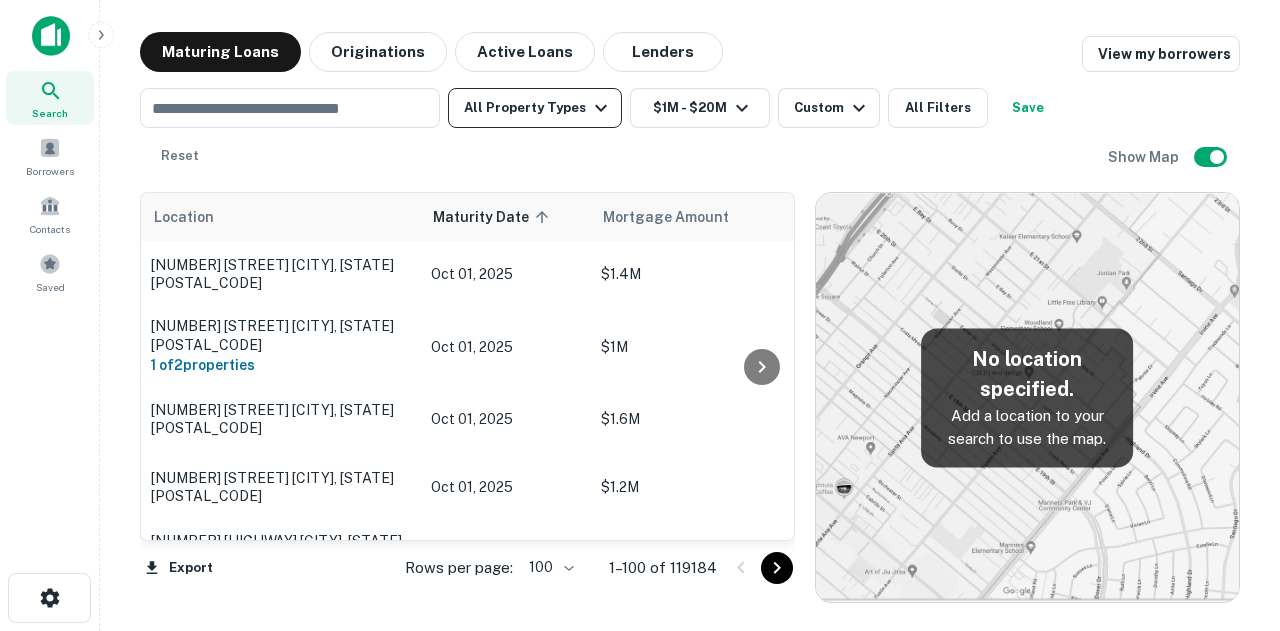 click on "All Property Types" at bounding box center (535, 108) 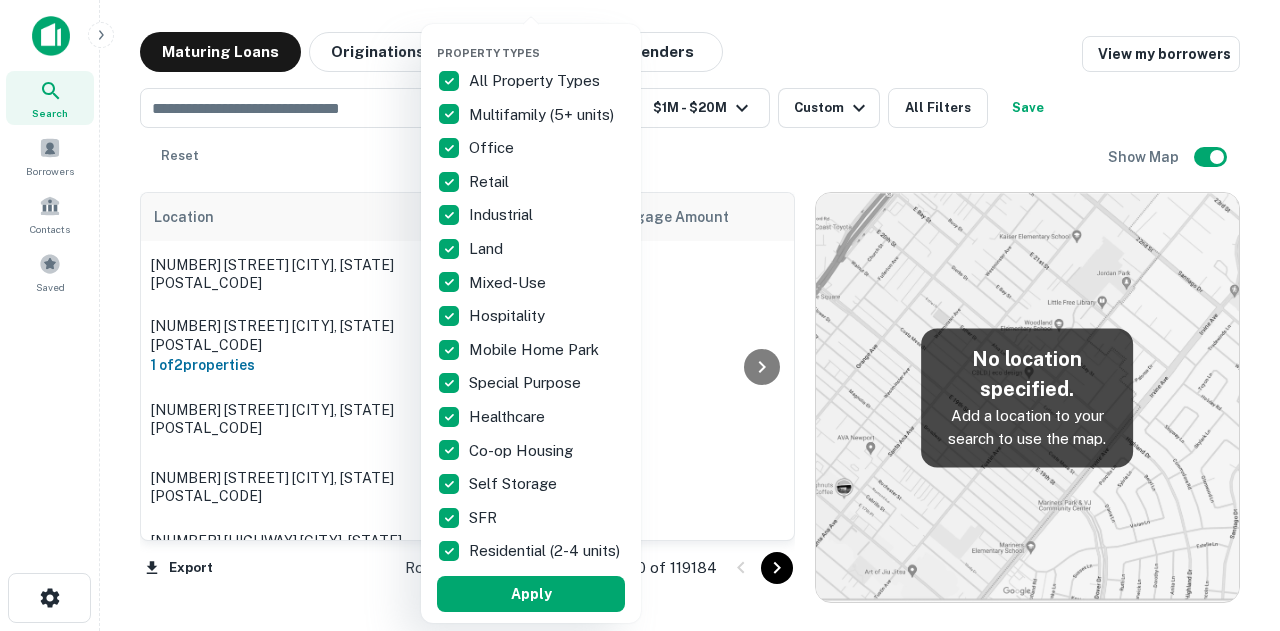 click on "All Property Types" at bounding box center [536, 81] 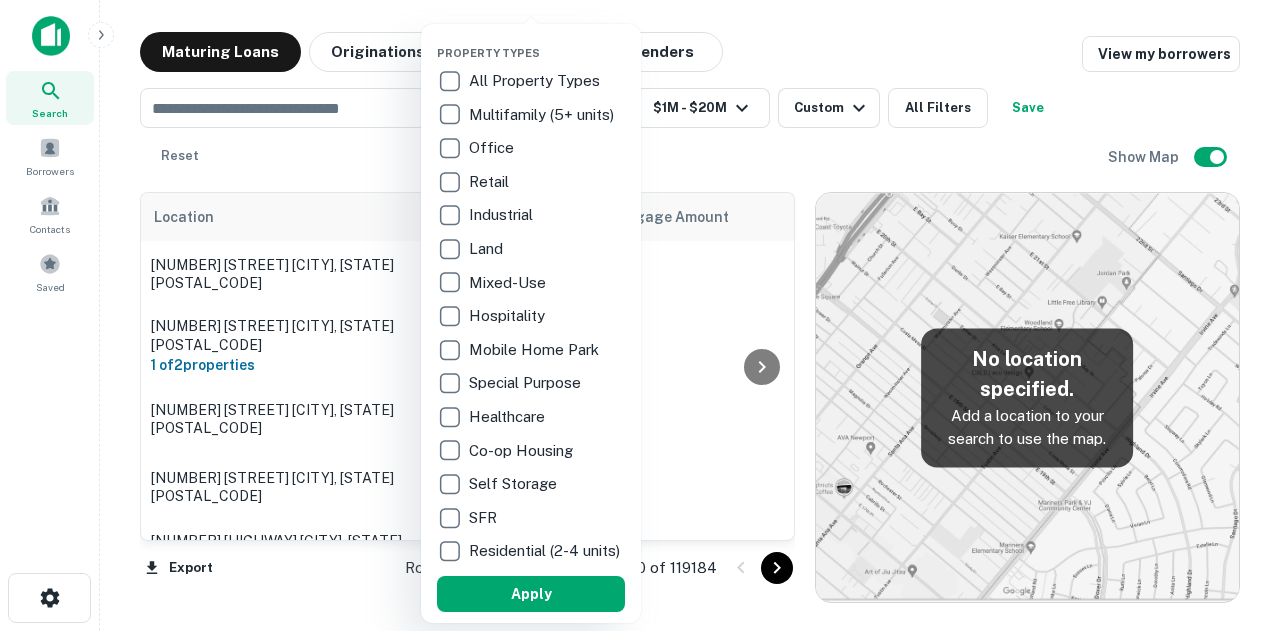 click on "Multifamily (5+ units)" at bounding box center (536, 81) 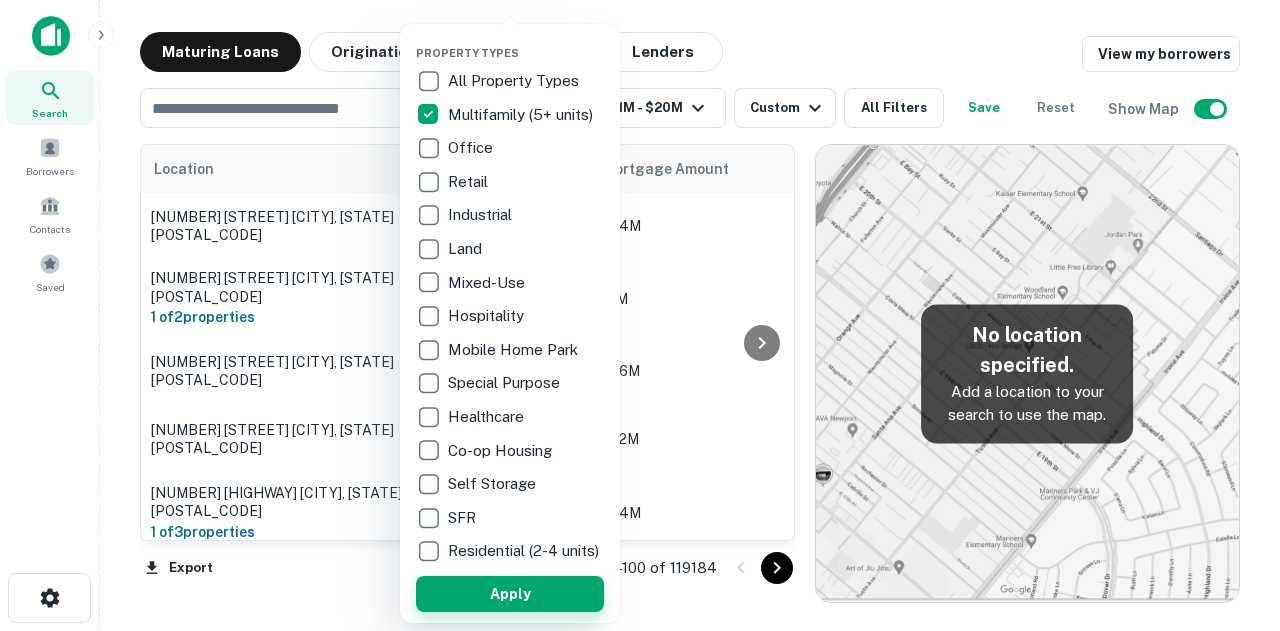 click on "Apply" at bounding box center (510, 594) 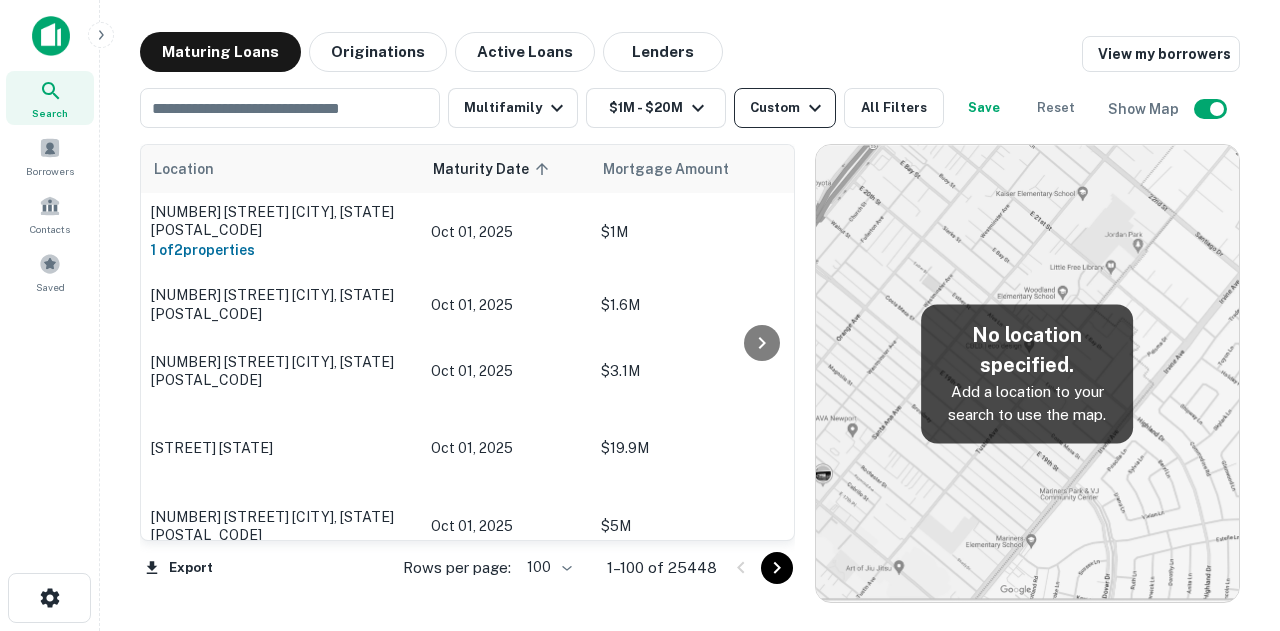 click on "Custom" at bounding box center (788, 108) 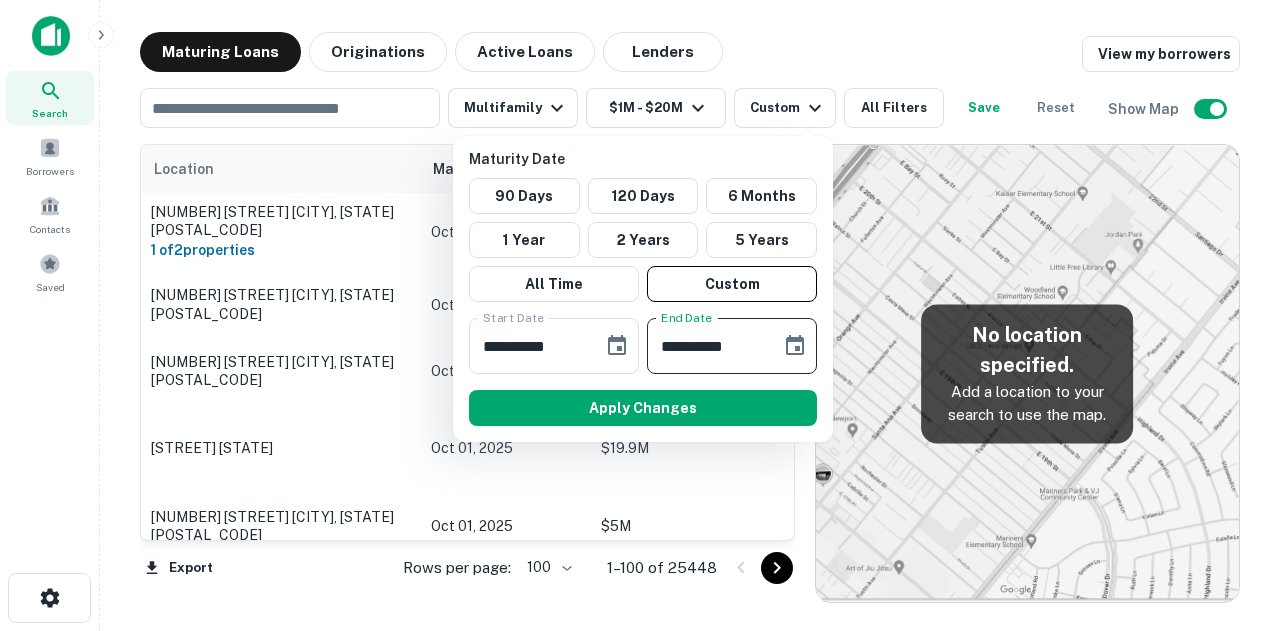 click on "**********" at bounding box center (707, 346) 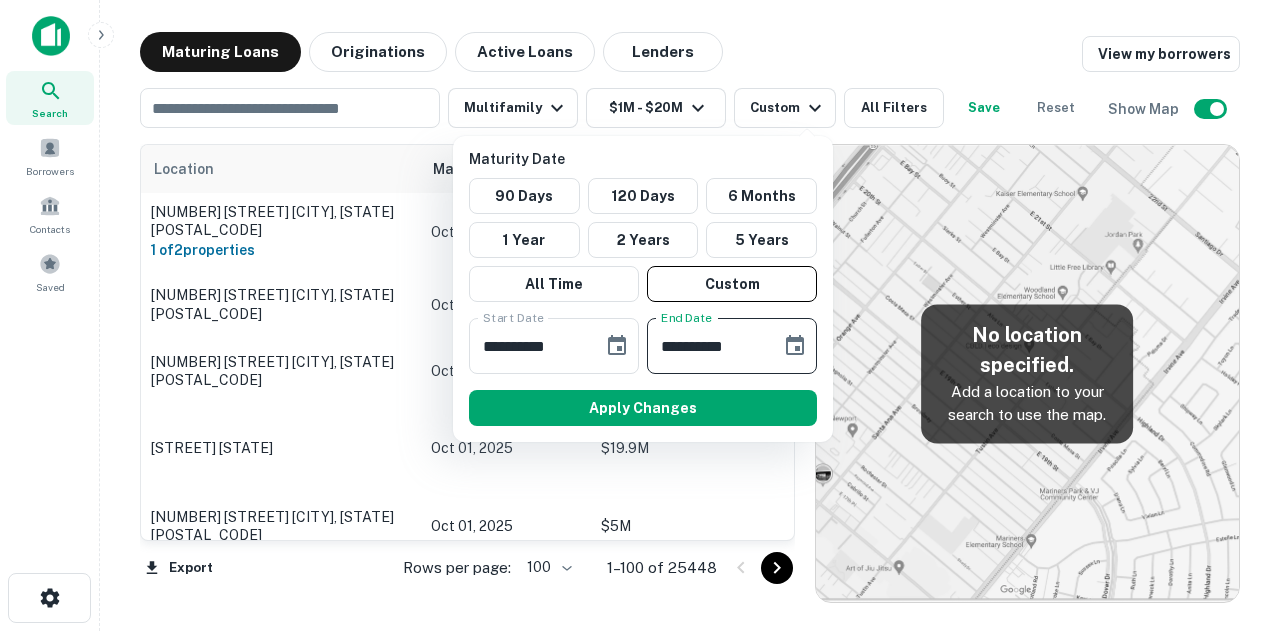 click on "**********" at bounding box center [707, 346] 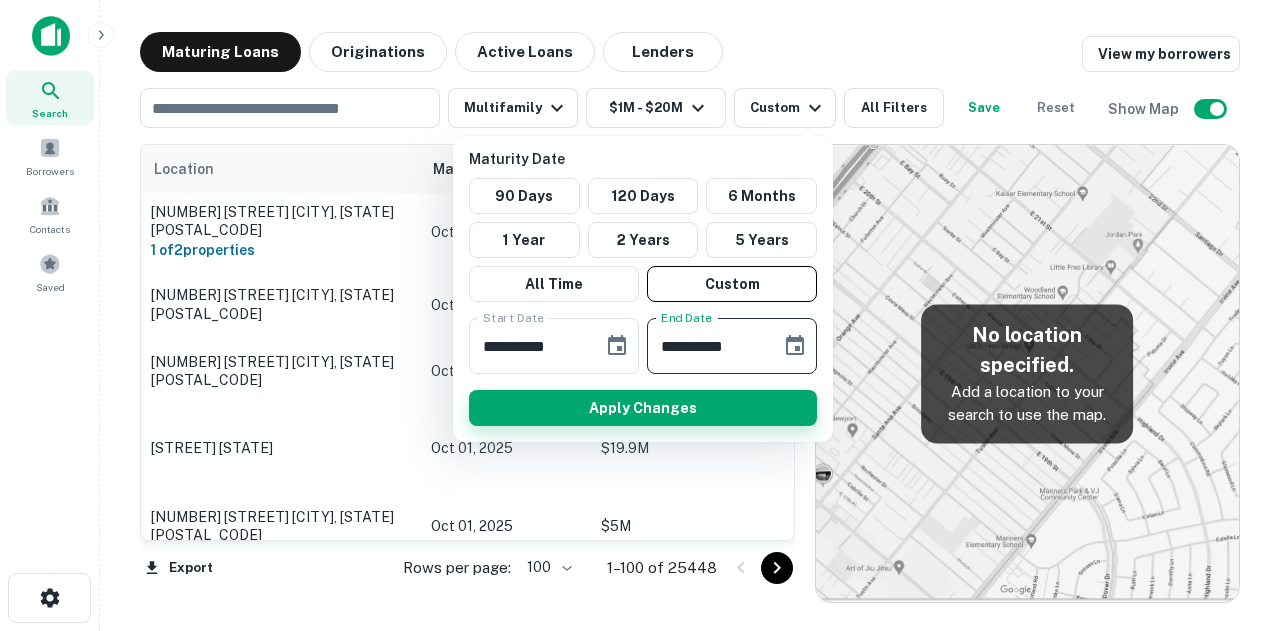 type on "**********" 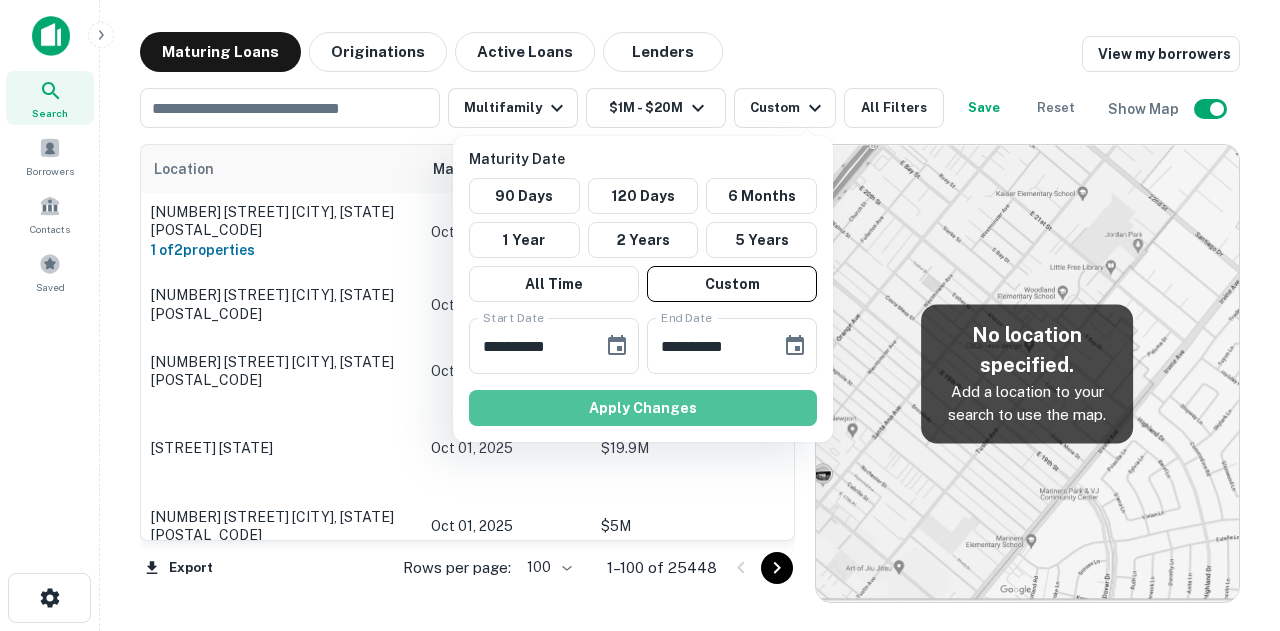 drag, startPoint x: 662, startPoint y: 403, endPoint x: 692, endPoint y: 375, distance: 41.036568 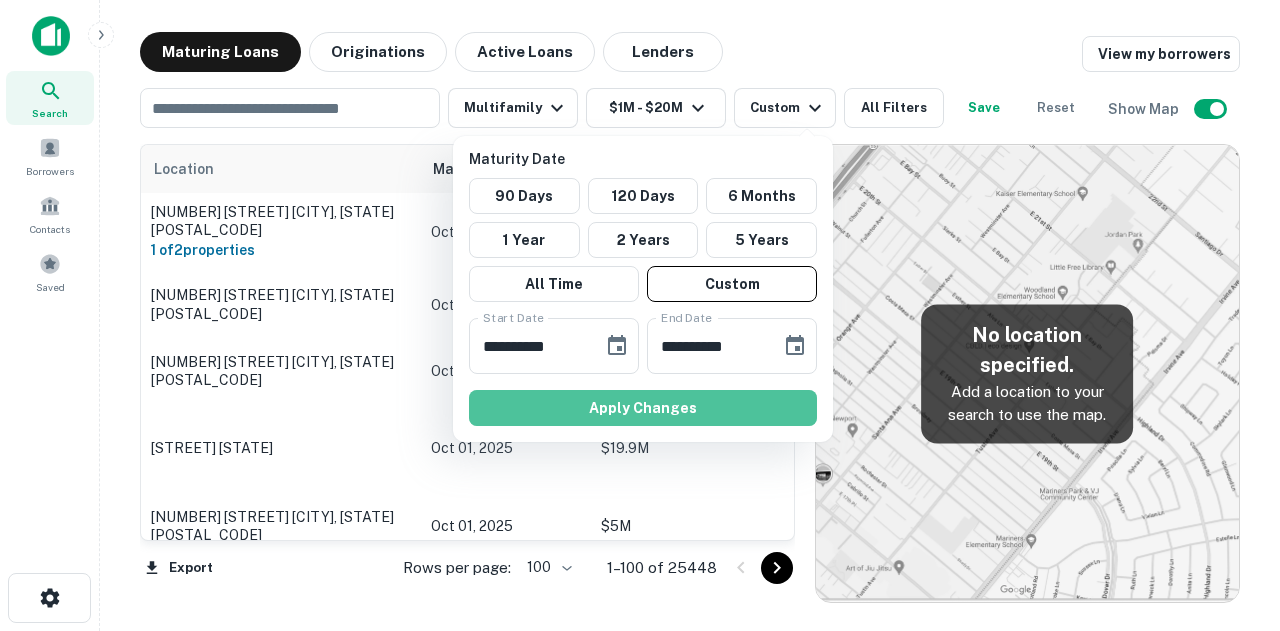 click on "Apply Changes" at bounding box center [643, 408] 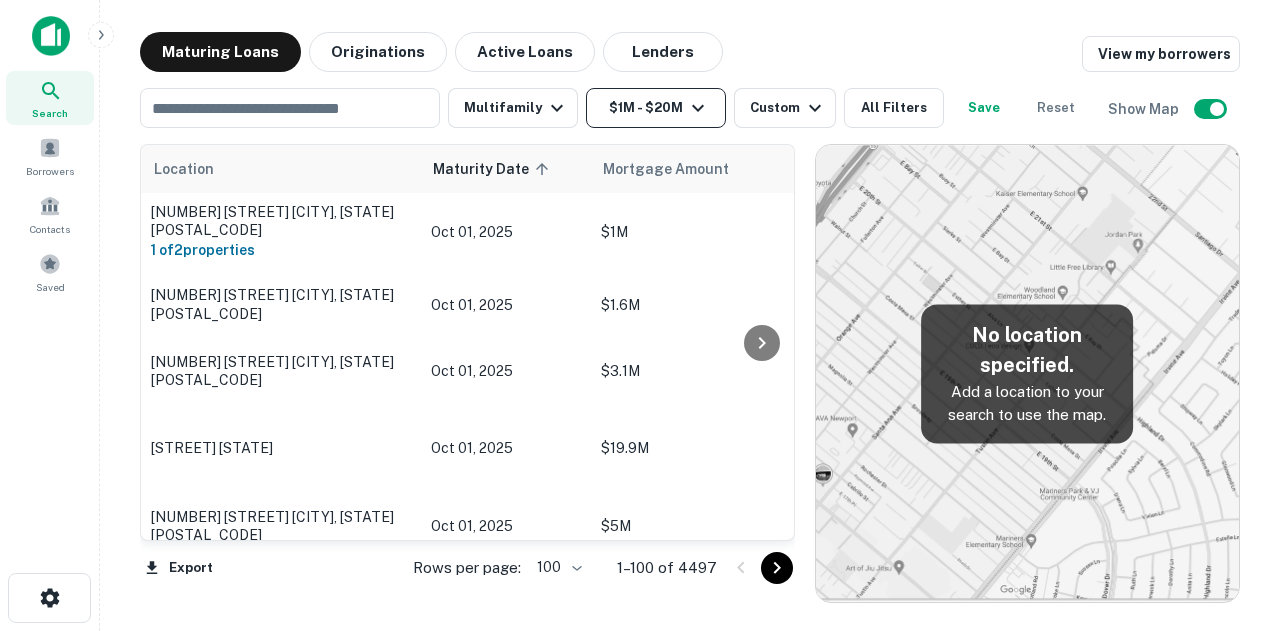 click at bounding box center (698, 108) 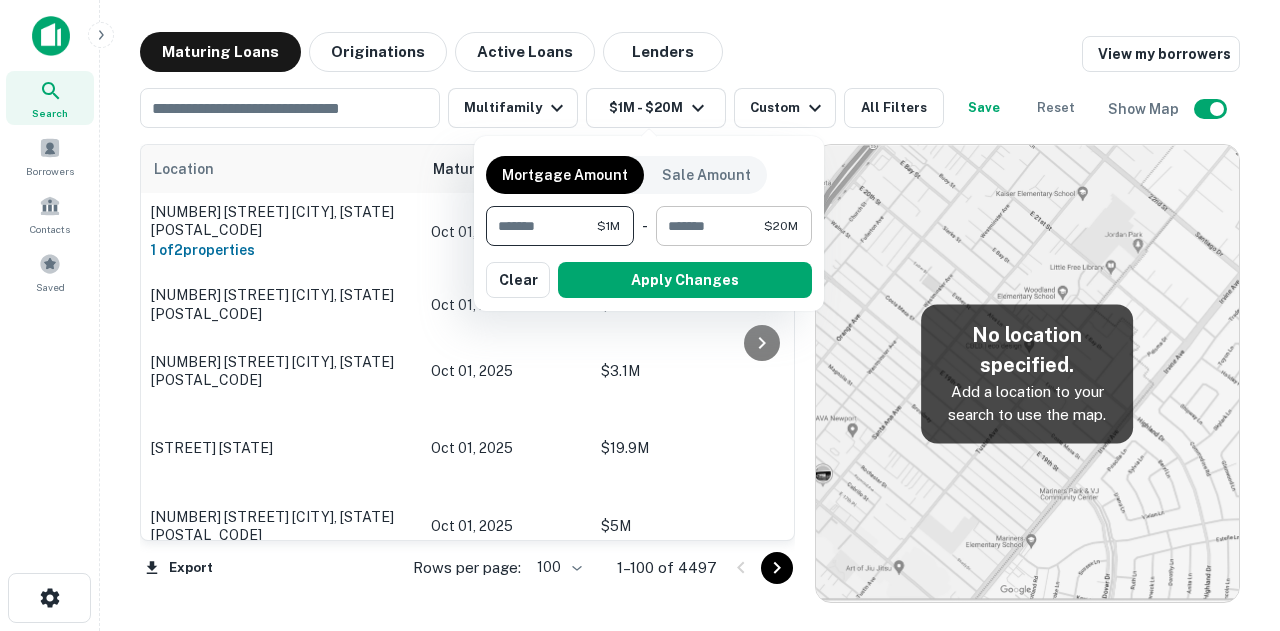 click on "********" at bounding box center (710, 226) 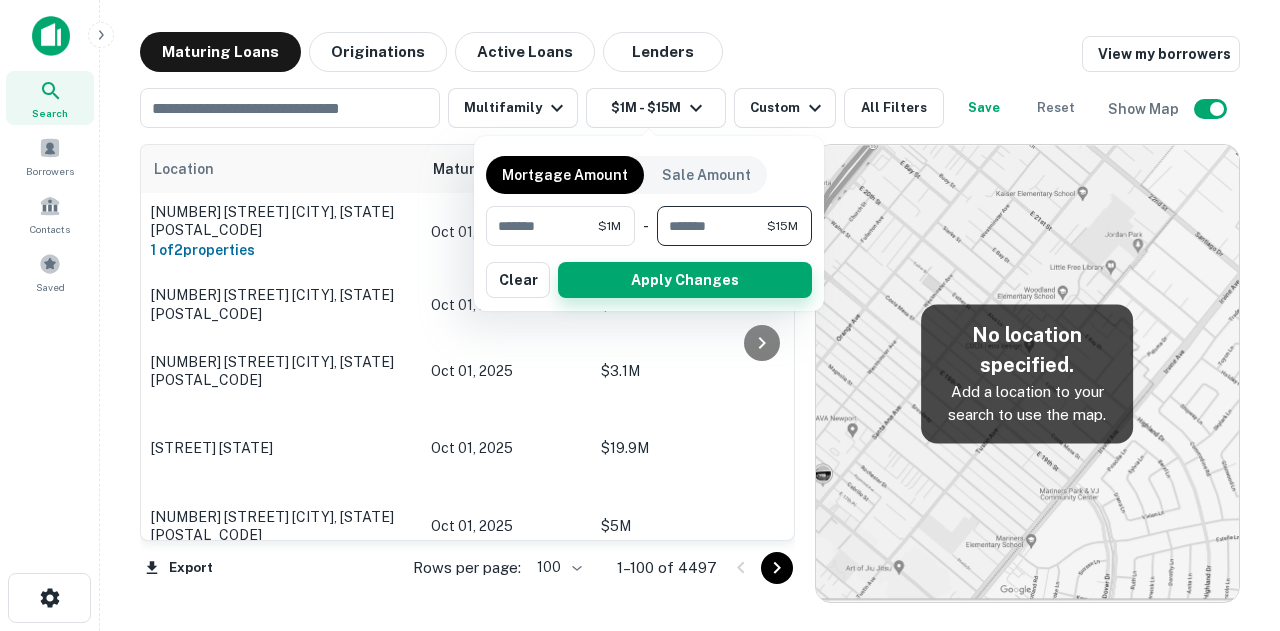 type on "********" 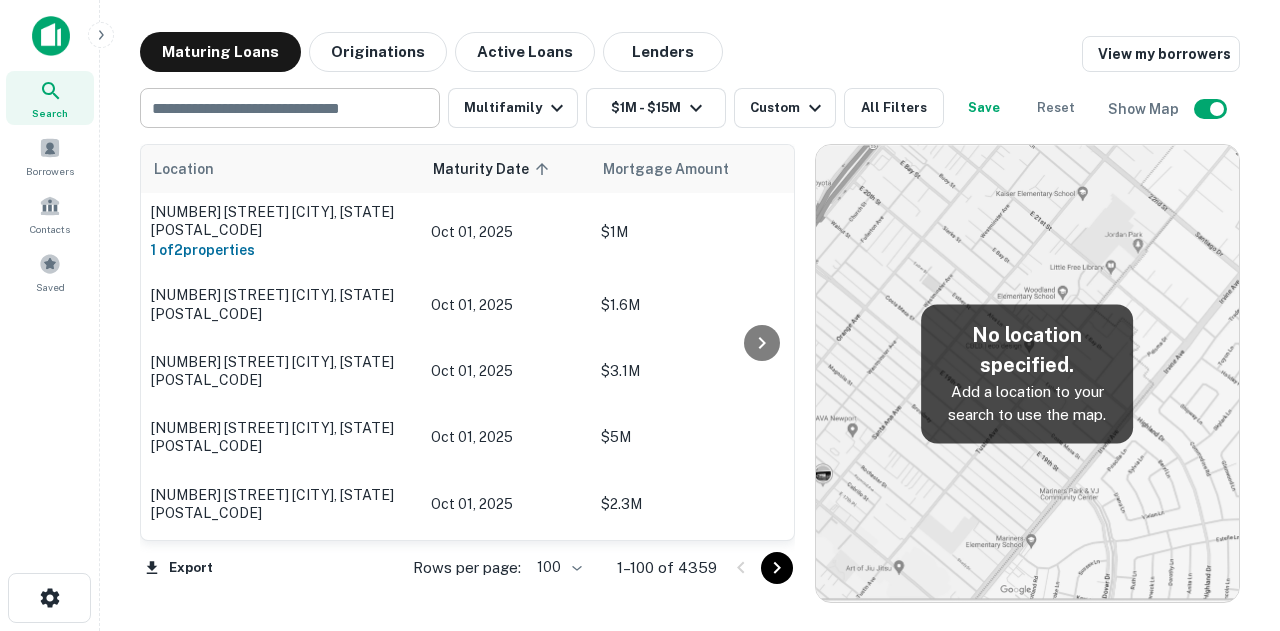 click at bounding box center (288, 108) 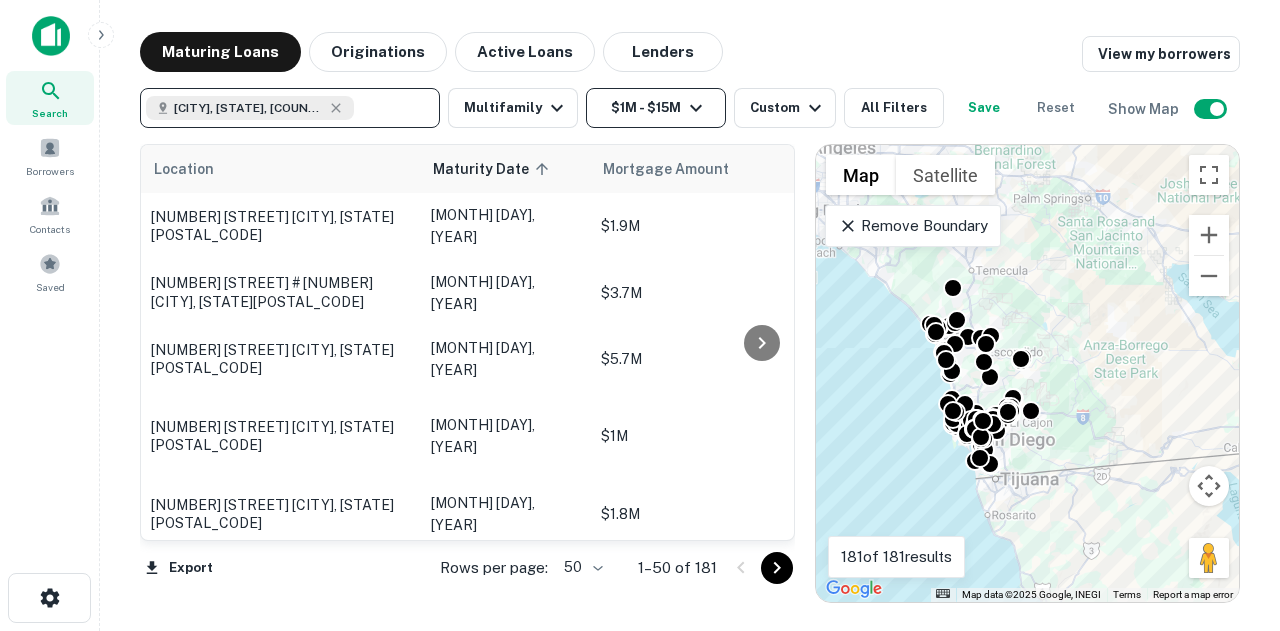 click on "$1M - $15M" at bounding box center (656, 108) 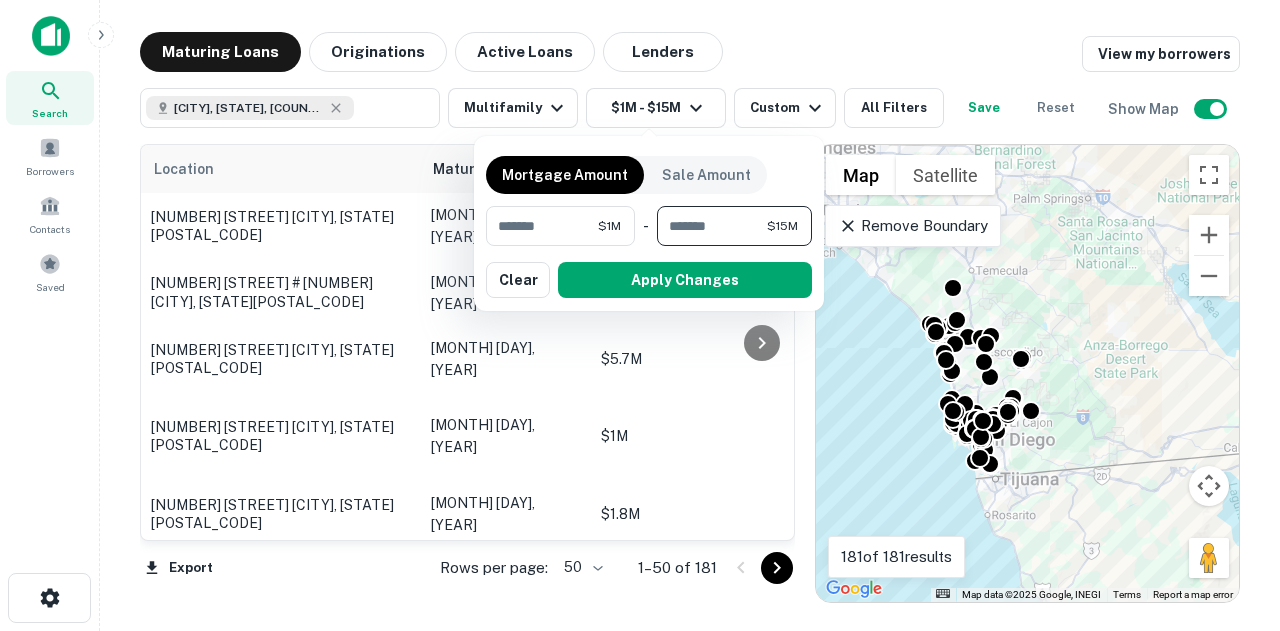 drag, startPoint x: 742, startPoint y: 219, endPoint x: 643, endPoint y: 218, distance: 99.00505 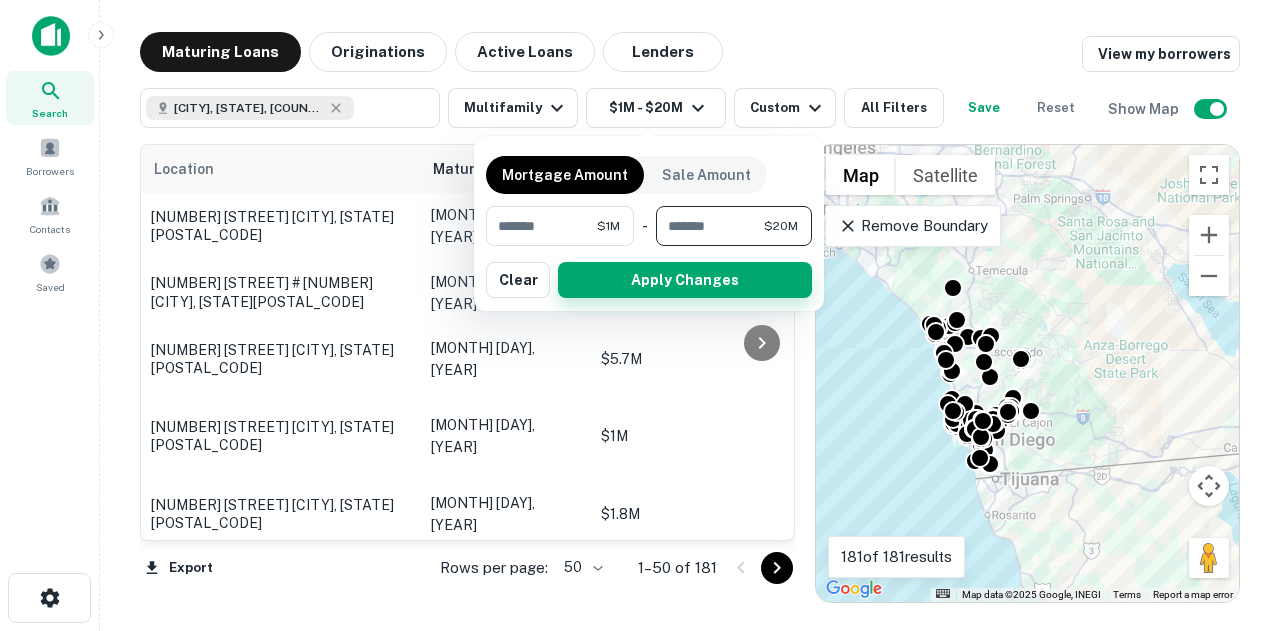 type on "********" 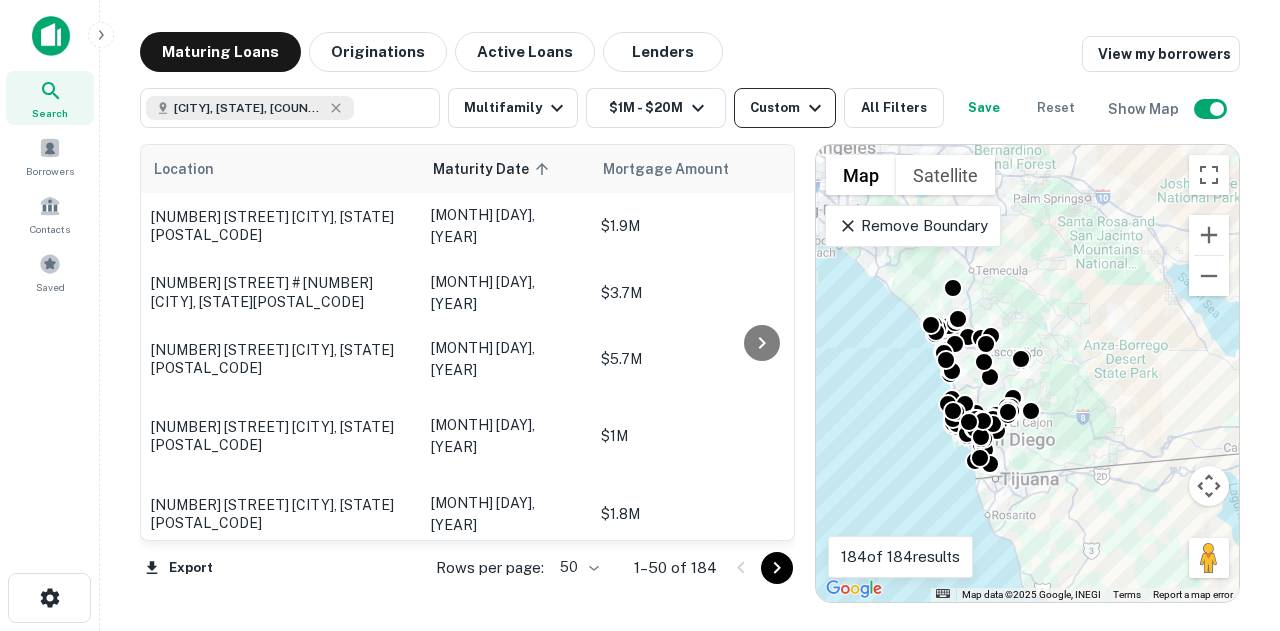 click on "Custom" at bounding box center (788, 108) 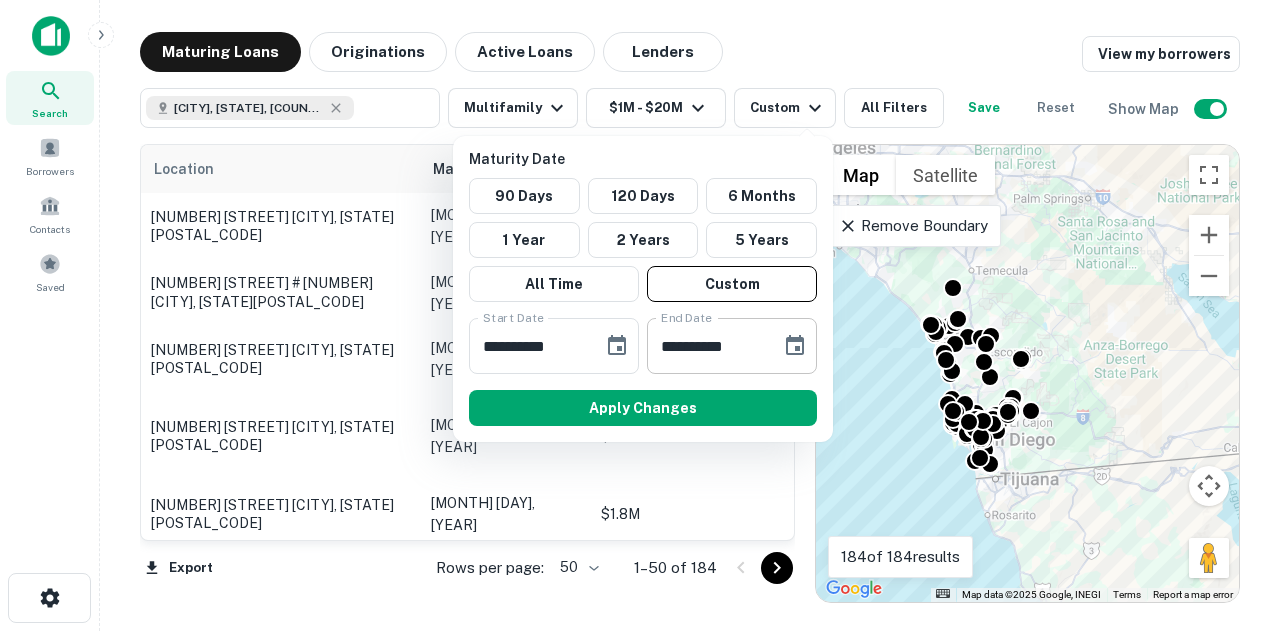 click on "**********" at bounding box center [707, 346] 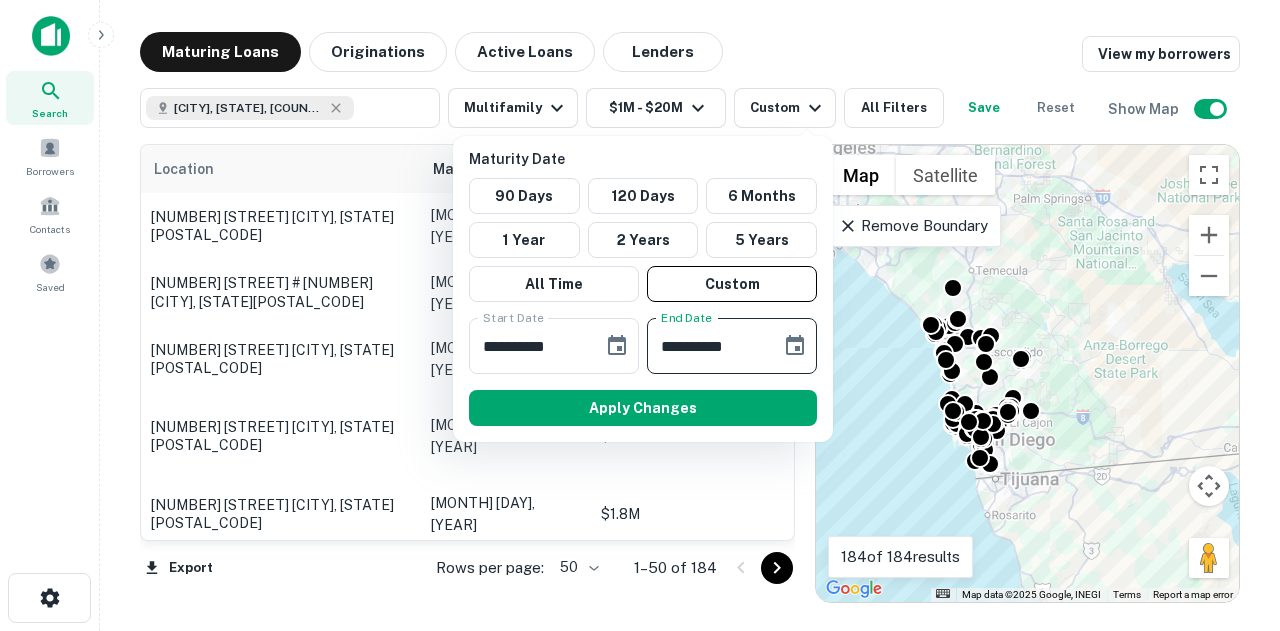 click on "**********" at bounding box center (707, 346) 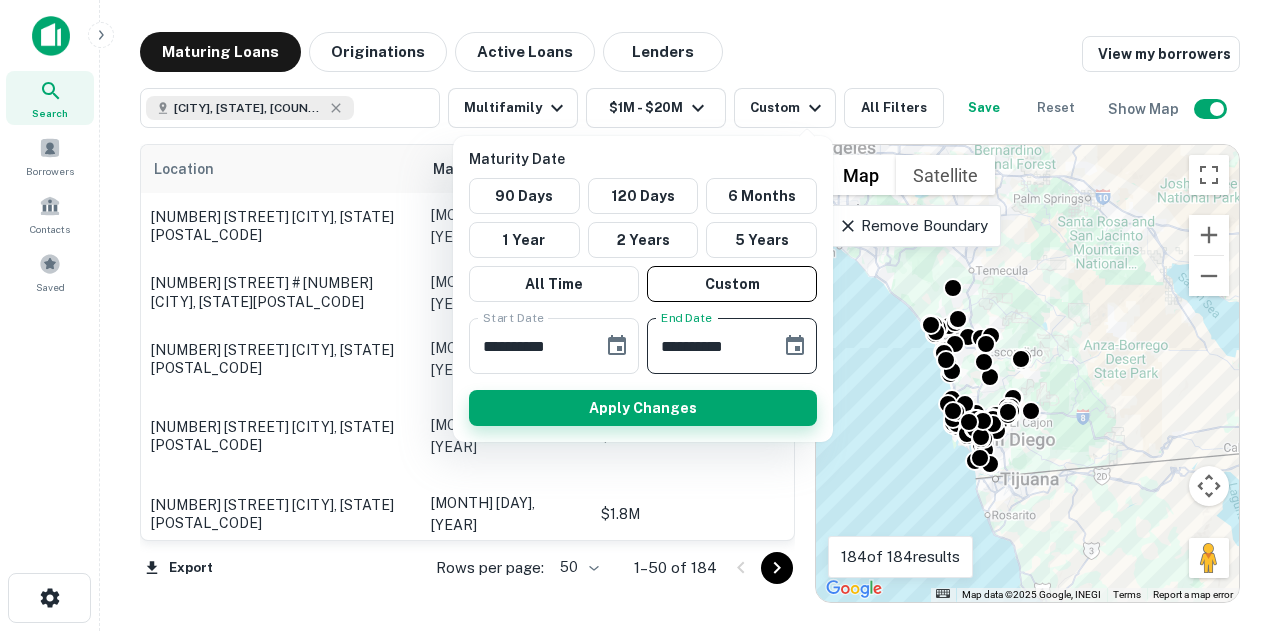 type on "**********" 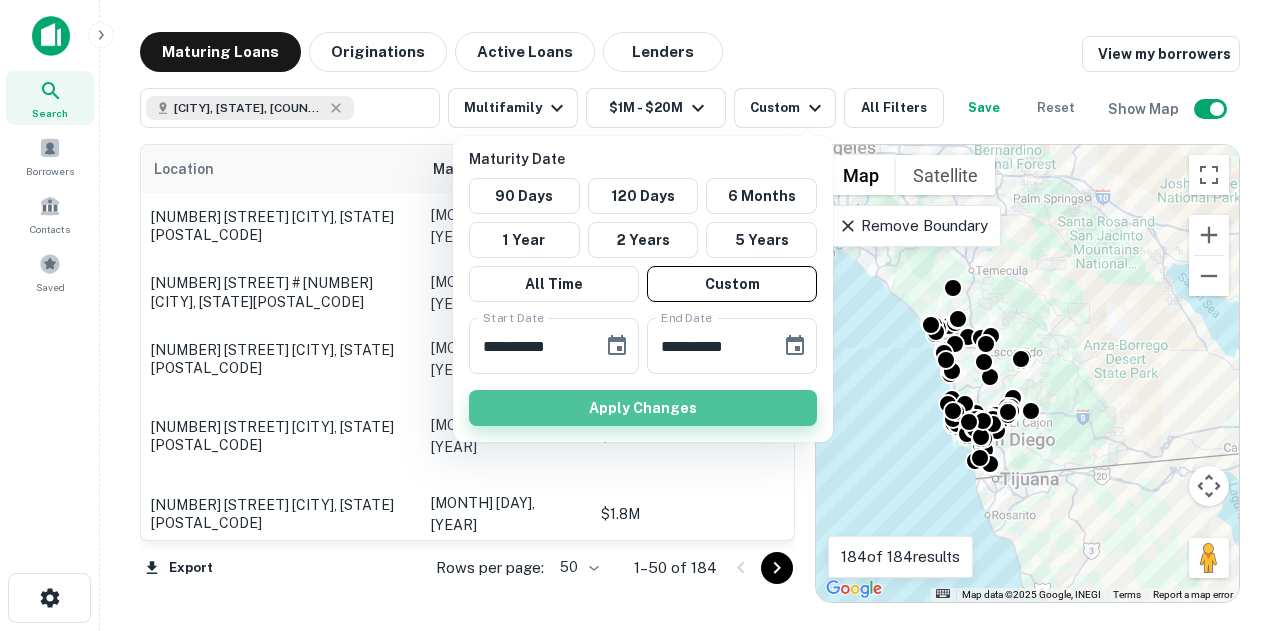 click on "Apply Changes" at bounding box center (643, 408) 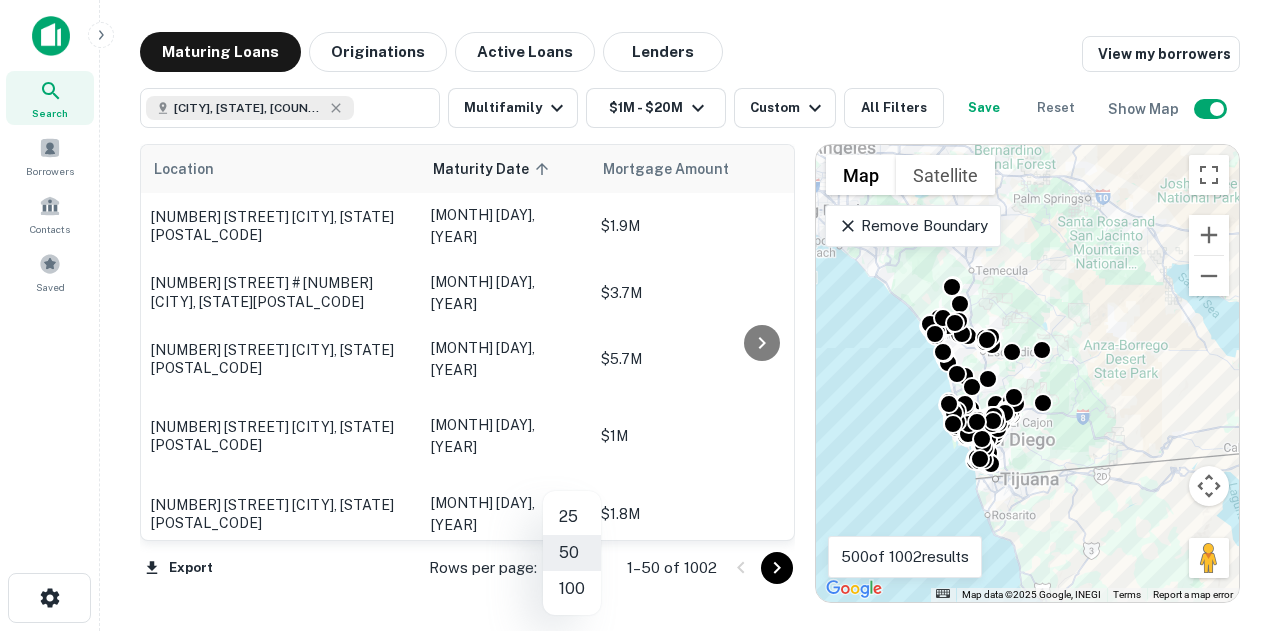 click on "Search         Borrowers         Contacts         Saved     Maturing Loans Originations Active Loans Lenders View my borrowers San Diego County, CA, USA ​ Multifamily $1M - $20M Custom All Filters Save Reset Show Map Location Maturity Date sorted ascending Mortgage Amount Borrower Name Lender Purpose Type Lender Type Sale Amount LTV Year Built Unit Count 1022 Peach Ave El Cajon, CA92021  Oct 04, 2025 $1.9M Peach Argo LLC Request Borrower Info J.p. Morgan Refinance Multifamily Bank - - 1970 18 254 N Mollison Ave # 80 El Cajon, CA92021  Oct 04, 2025 $3.7M Wisconsin LLC Request Borrower Info J.p. Morgan Sale Multifamily Bank - - 1970 38 1343 Oakdale Ave El Cajon, CA92021  Oct 04, 2025 $5.7M FGS Properties LLC Request Borrower Info J.p. Morgan Refinance Multifamily Bank - - 1972 64 855 Portland St El Cajon, CA92020  Oct 04, 2025 $1M 855 Portland LP Request Borrower Info J.p. Morgan Sale Multifamily Bank - - 1980 24 1016 Peach Ave El Cajon, CA92021  Oct 04, 2025 $1.8M Peach Codder LLC J.p. Morgan - -" at bounding box center [640, 315] 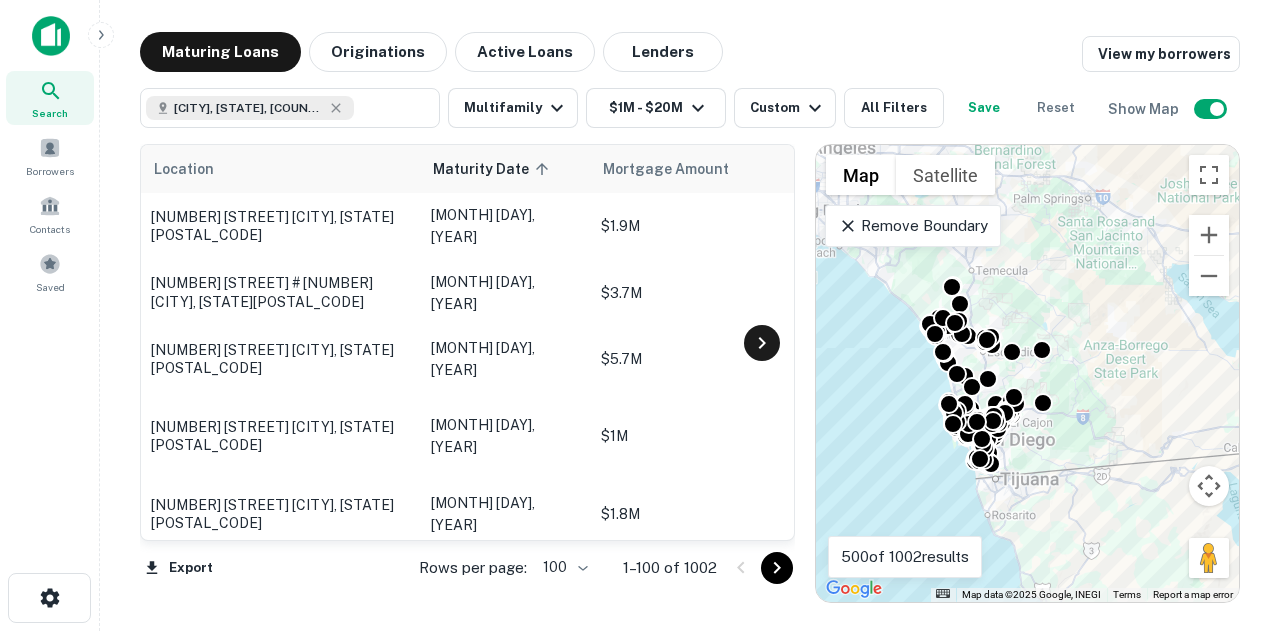 click at bounding box center (761, 343) 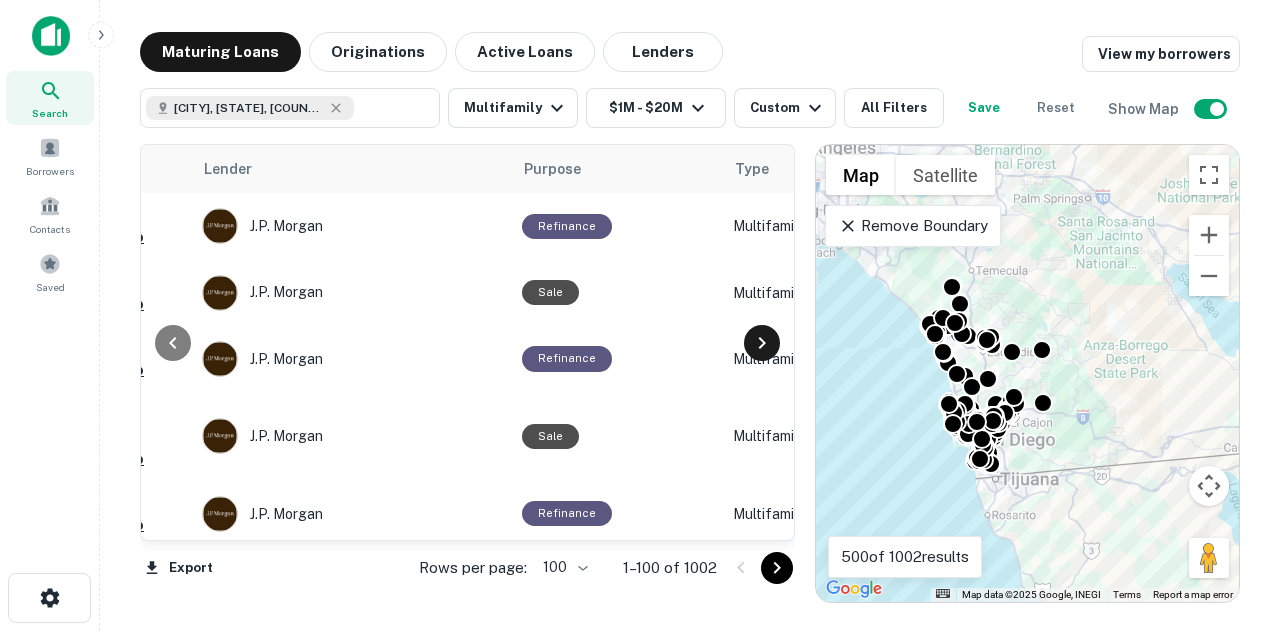 scroll, scrollTop: 0, scrollLeft: 840, axis: horizontal 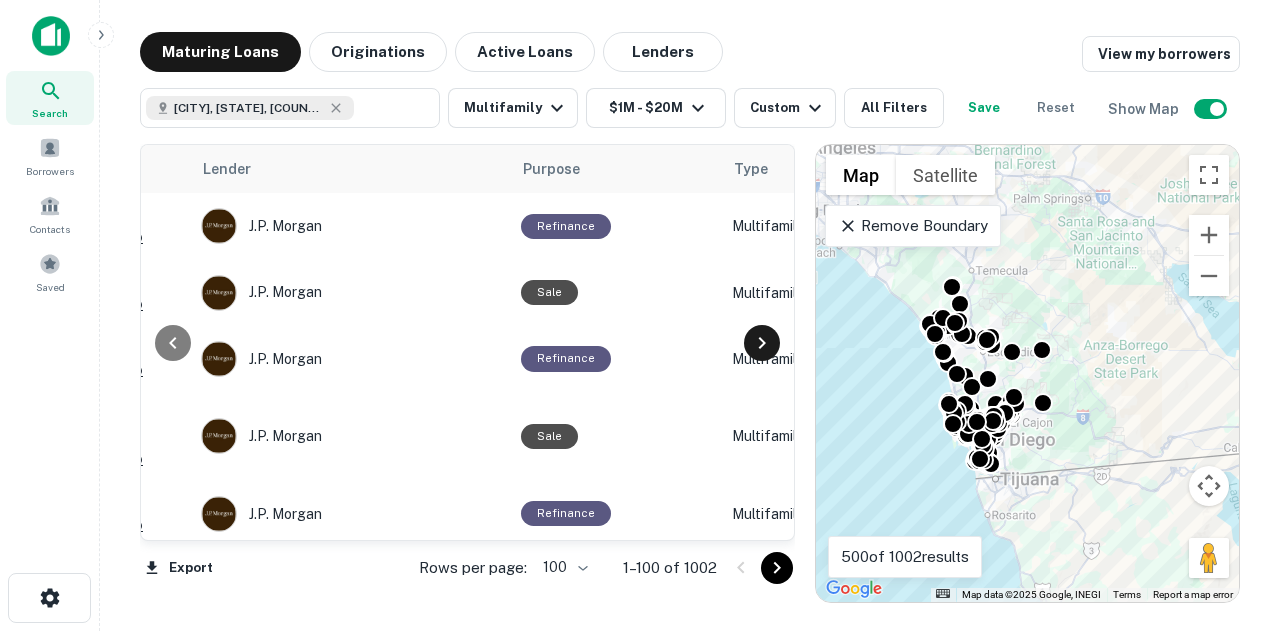 click at bounding box center (761, 343) 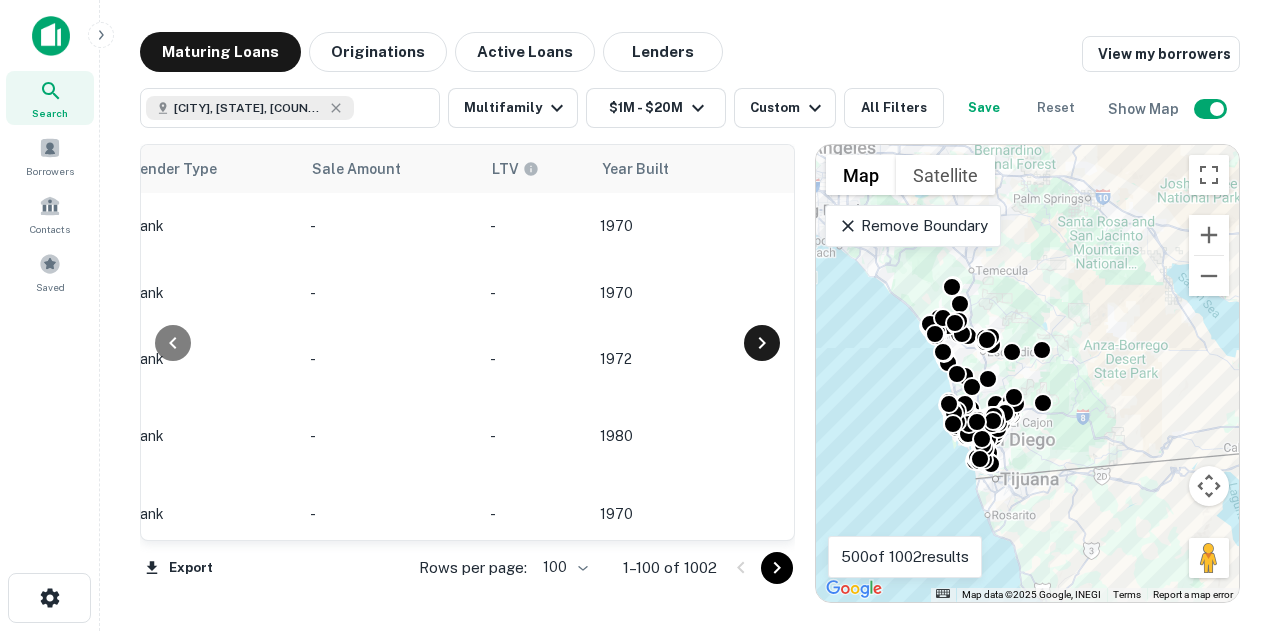 scroll, scrollTop: 0, scrollLeft: 1680, axis: horizontal 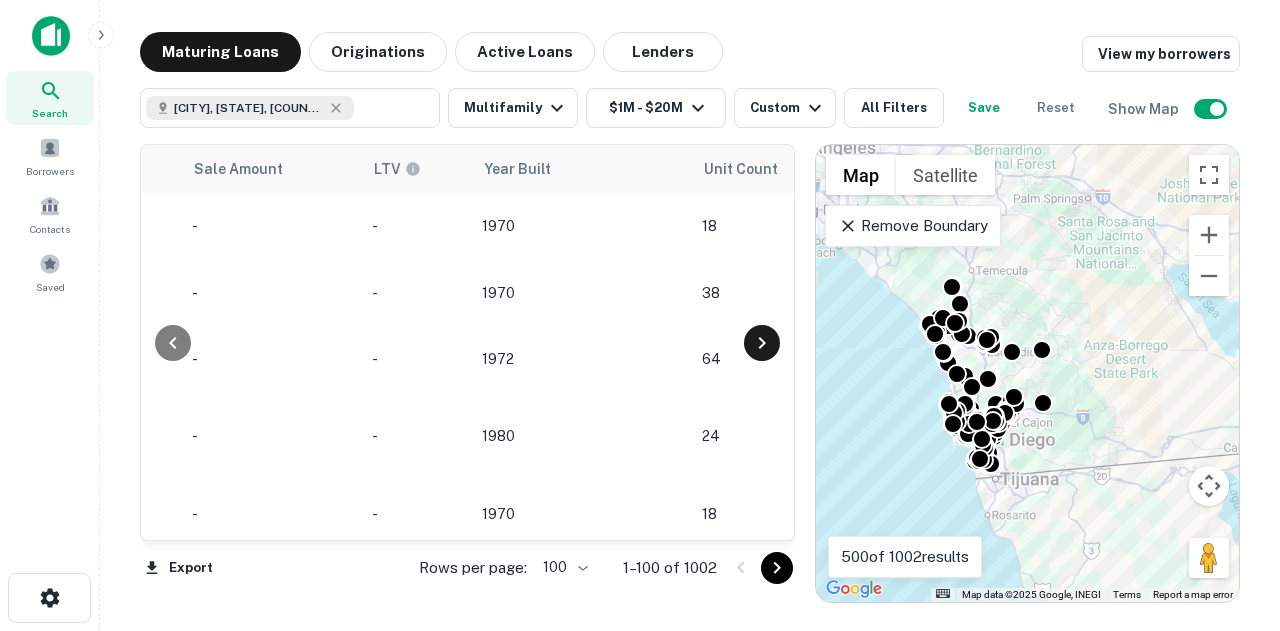 click at bounding box center (761, 343) 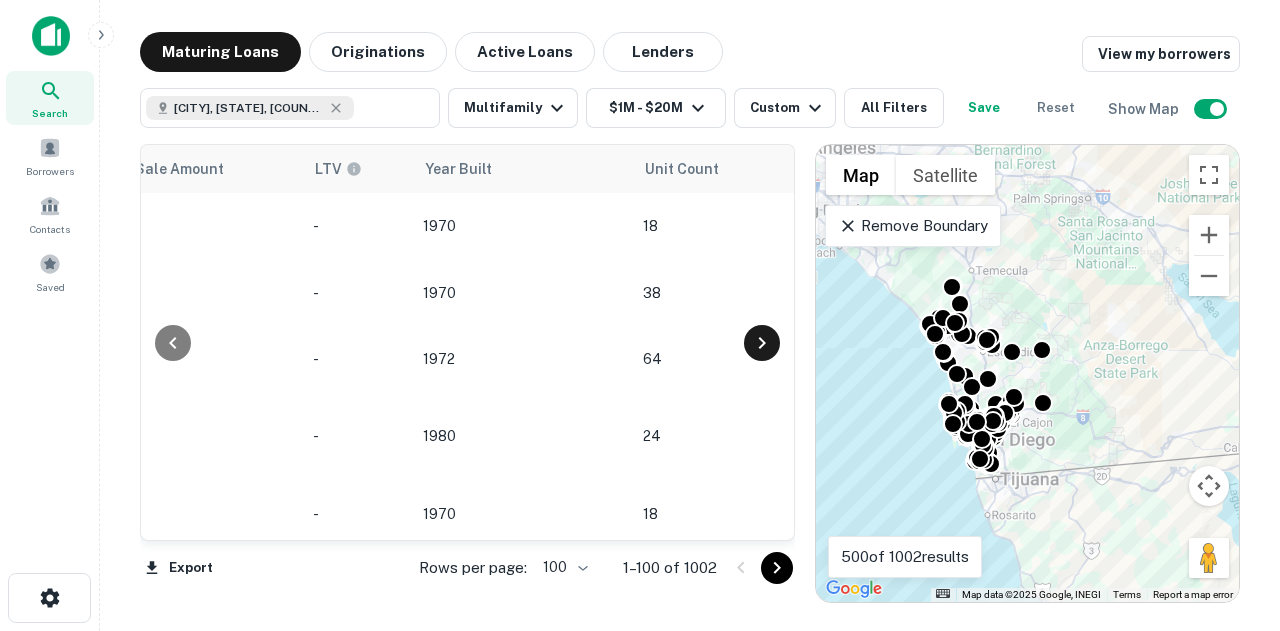 scroll, scrollTop: 0, scrollLeft: 1859, axis: horizontal 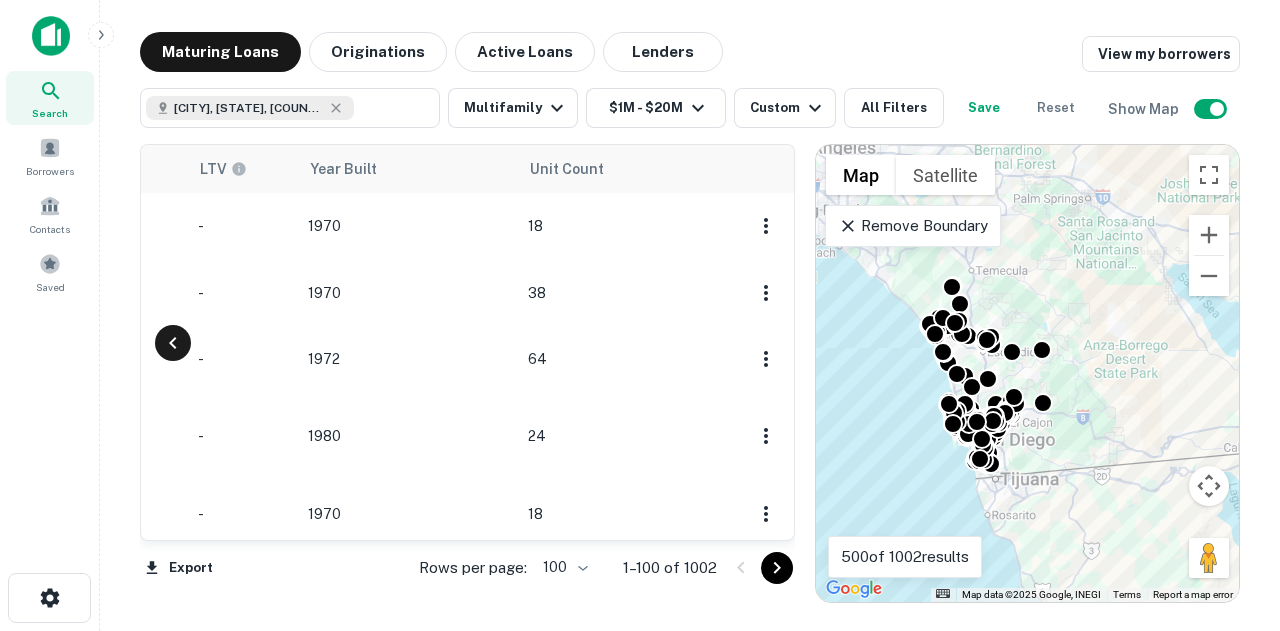 click at bounding box center [173, 343] 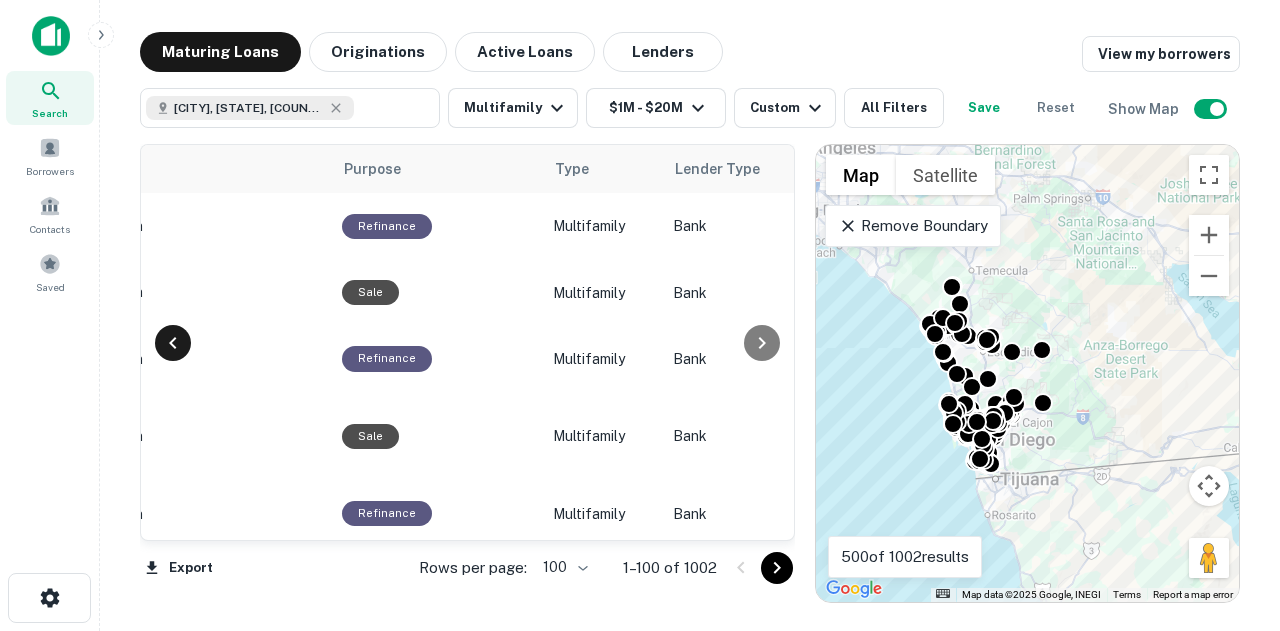 click at bounding box center [173, 343] 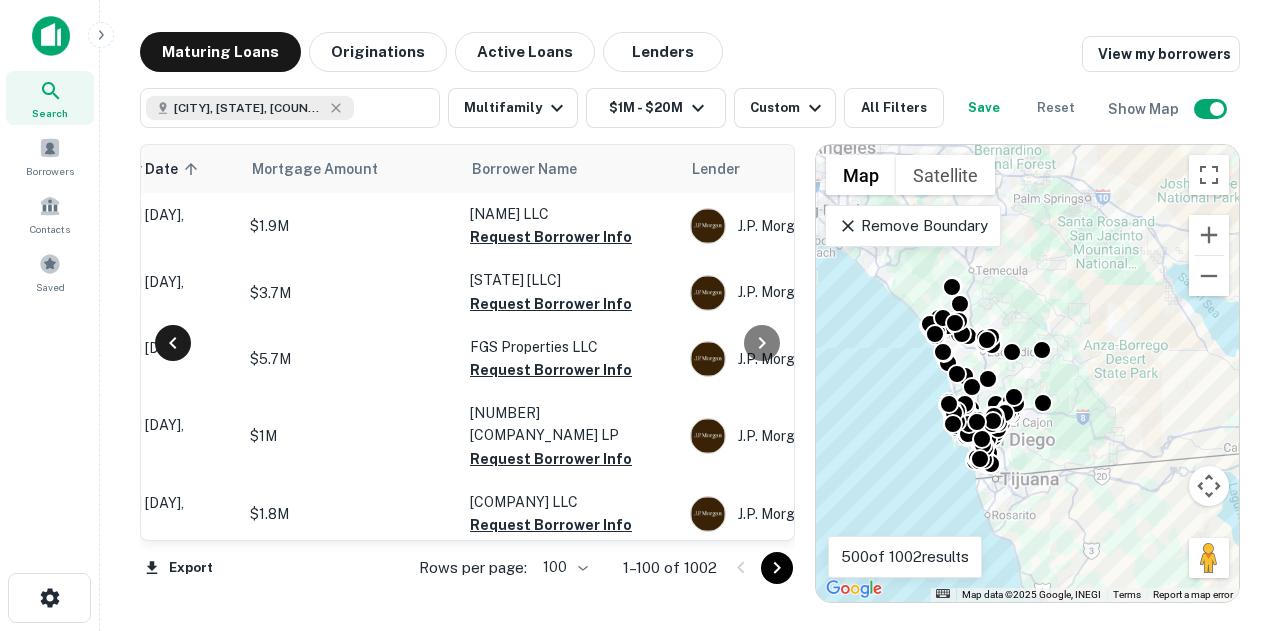 scroll, scrollTop: 0, scrollLeft: 179, axis: horizontal 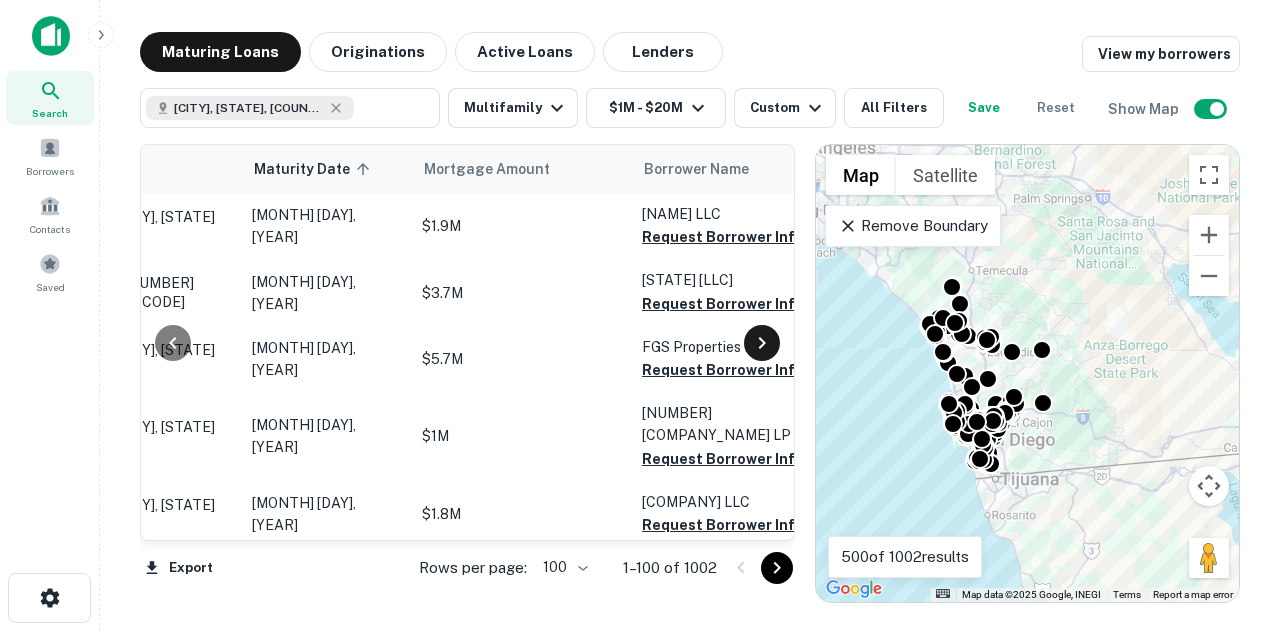 click at bounding box center [762, 343] 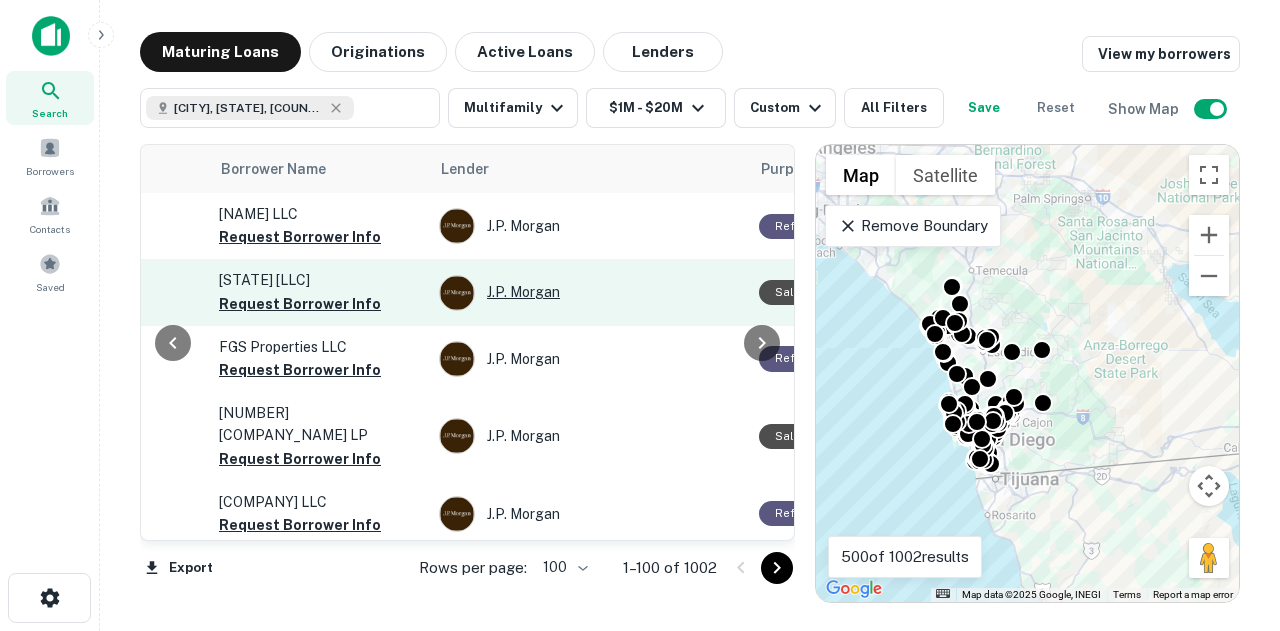 scroll, scrollTop: 0, scrollLeft: 1019, axis: horizontal 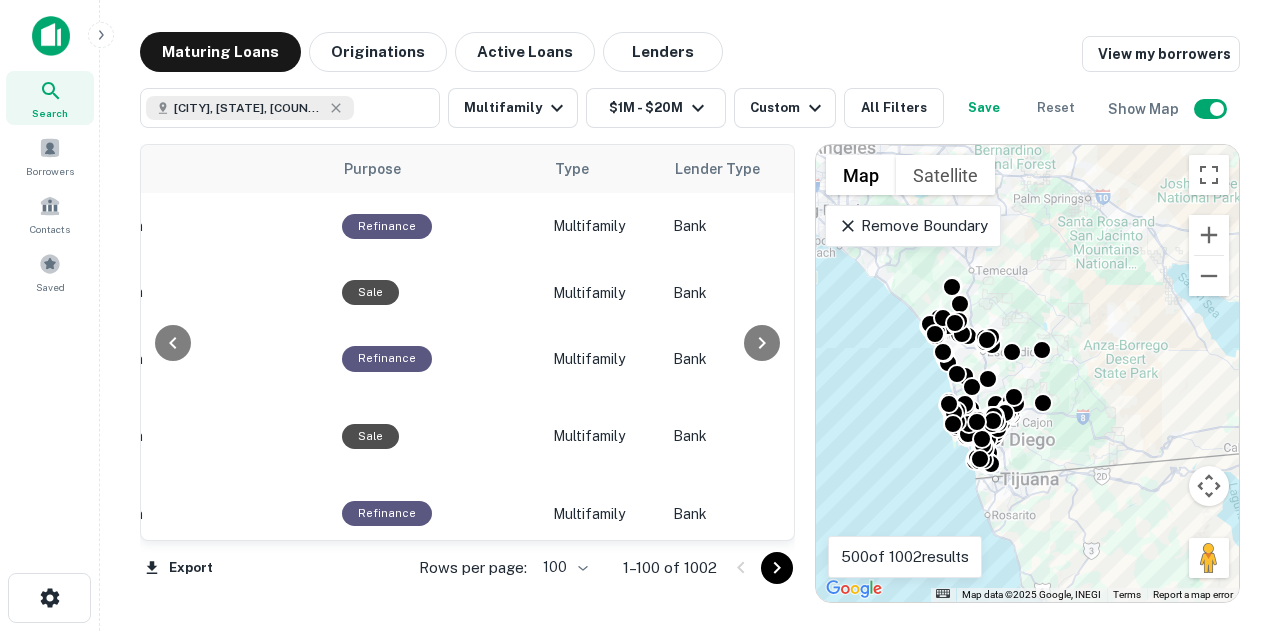 drag, startPoint x: 140, startPoint y: 530, endPoint x: 158, endPoint y: 529, distance: 18.027756 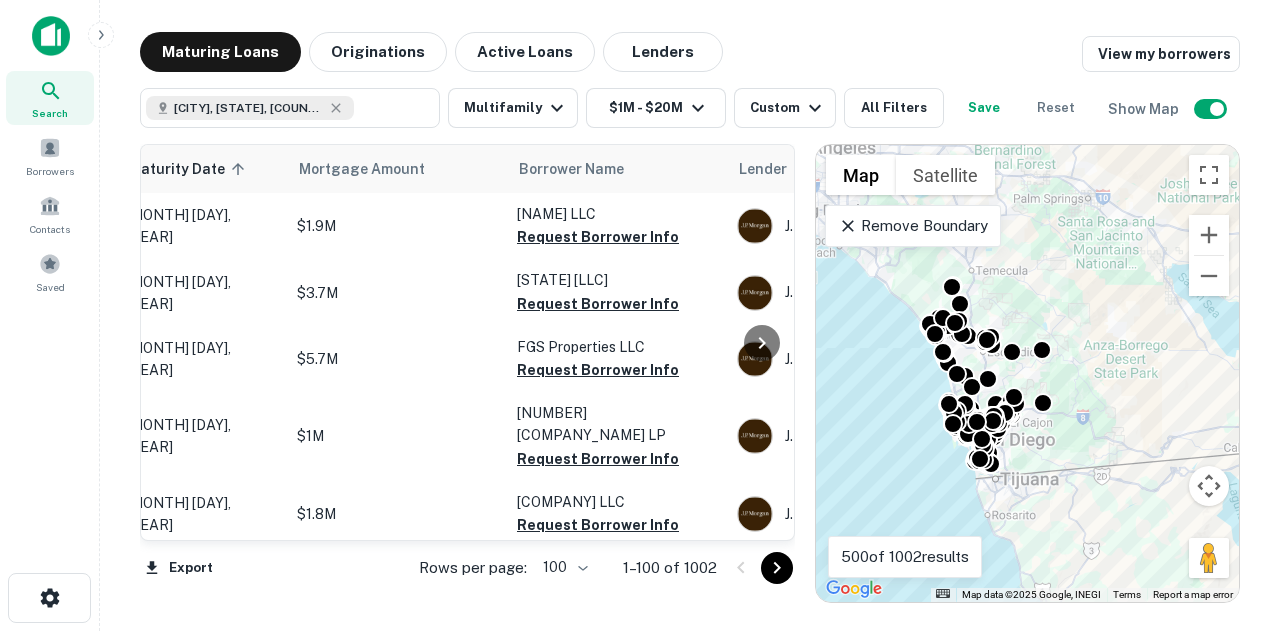scroll, scrollTop: 0, scrollLeft: 0, axis: both 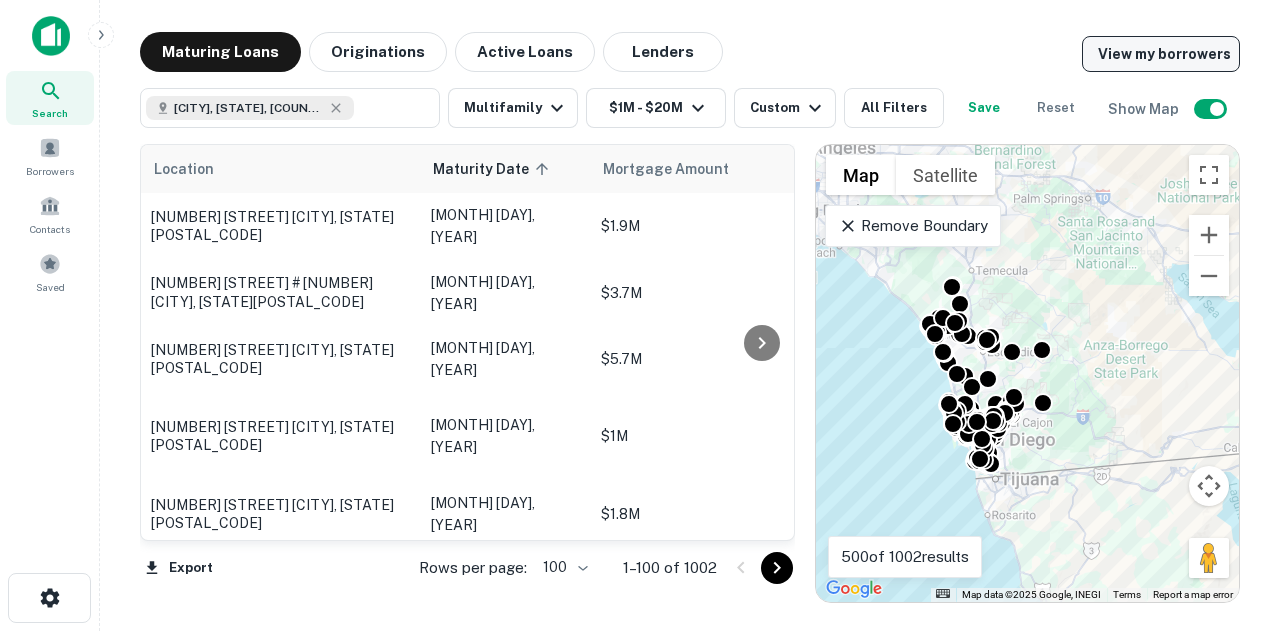 click on "View my borrowers" at bounding box center [1161, 54] 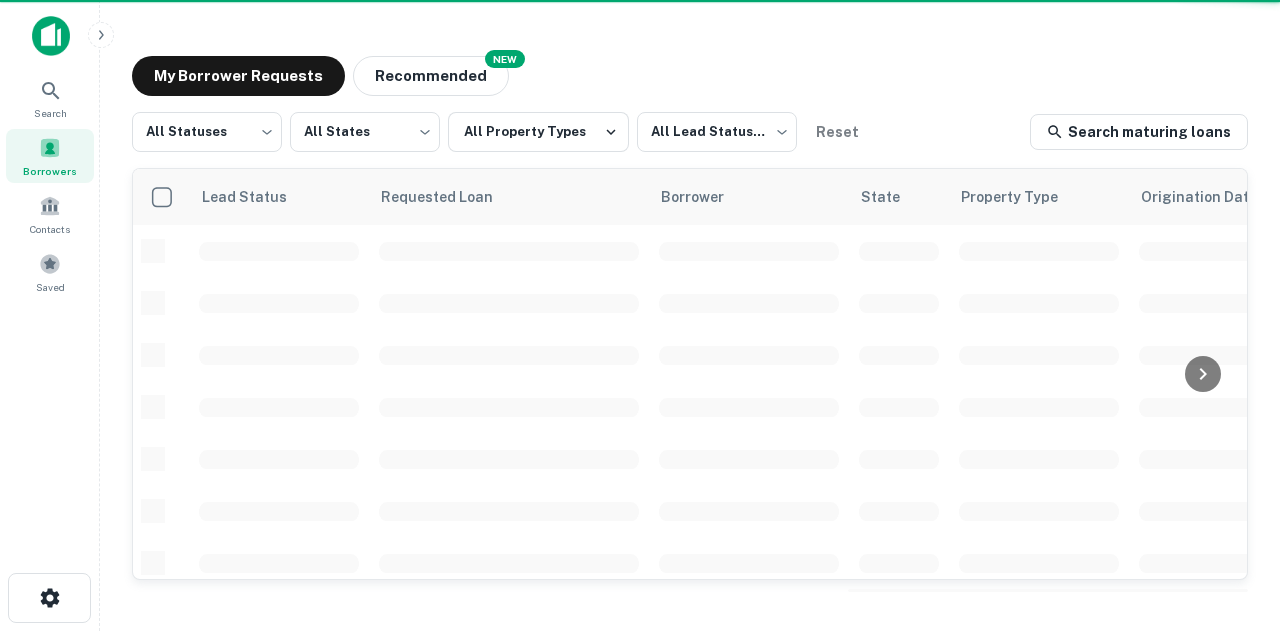scroll, scrollTop: 0, scrollLeft: 0, axis: both 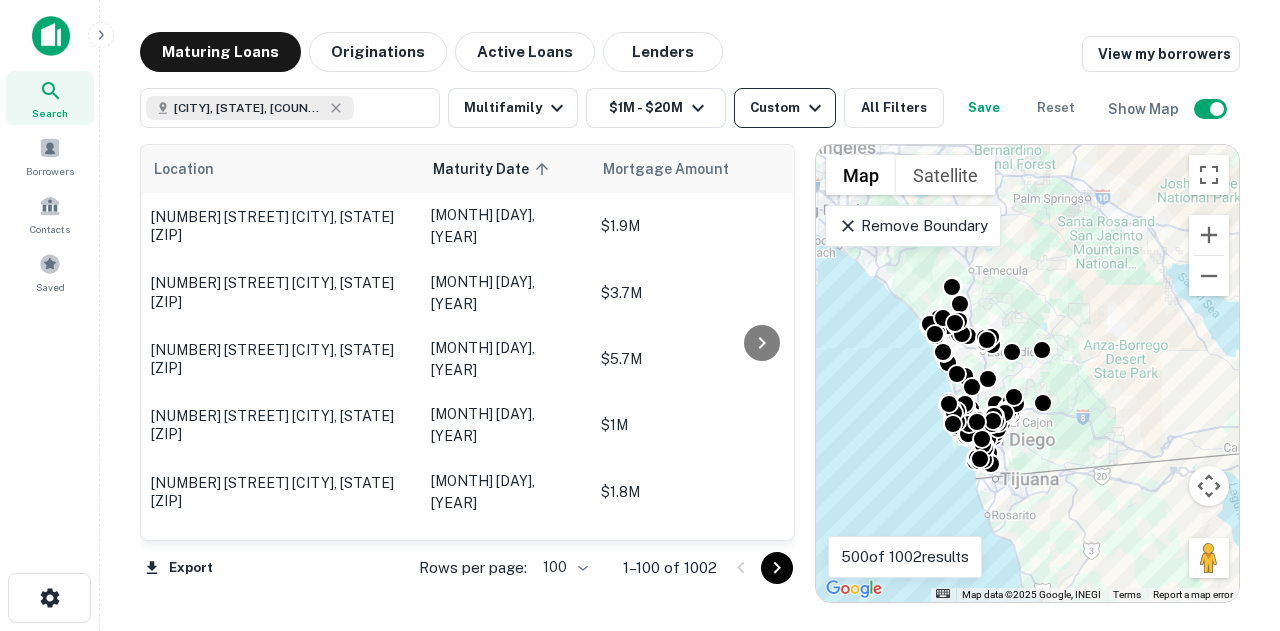click on "Custom" at bounding box center [785, 108] 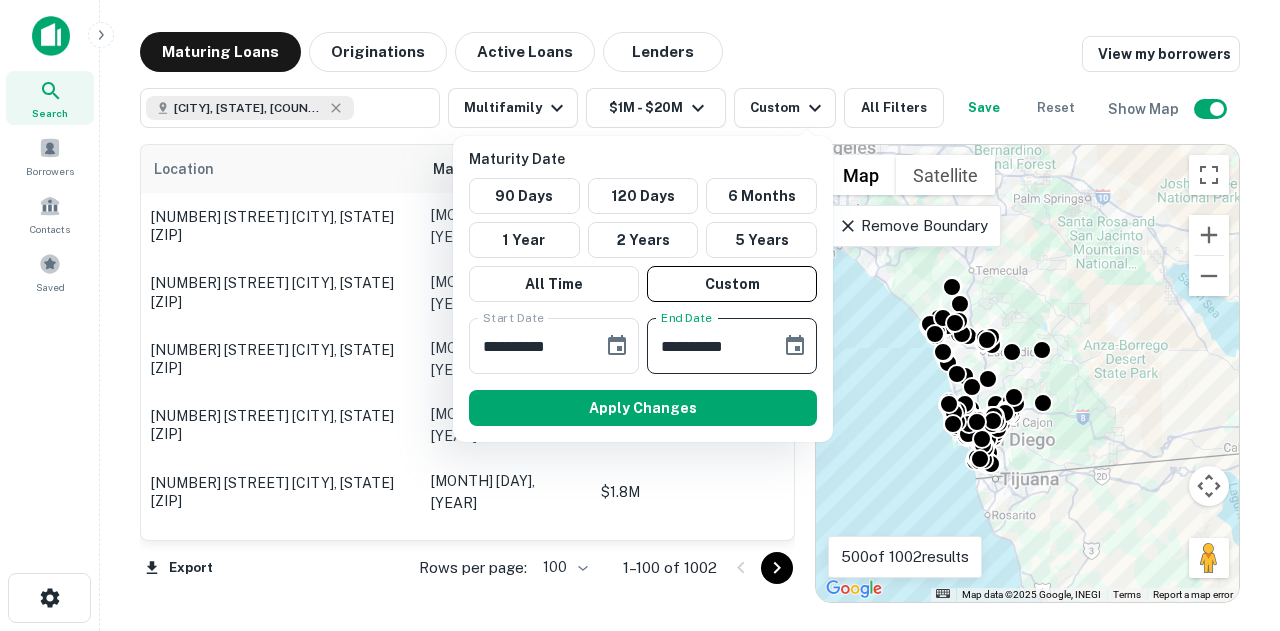 click on "**********" at bounding box center (707, 346) 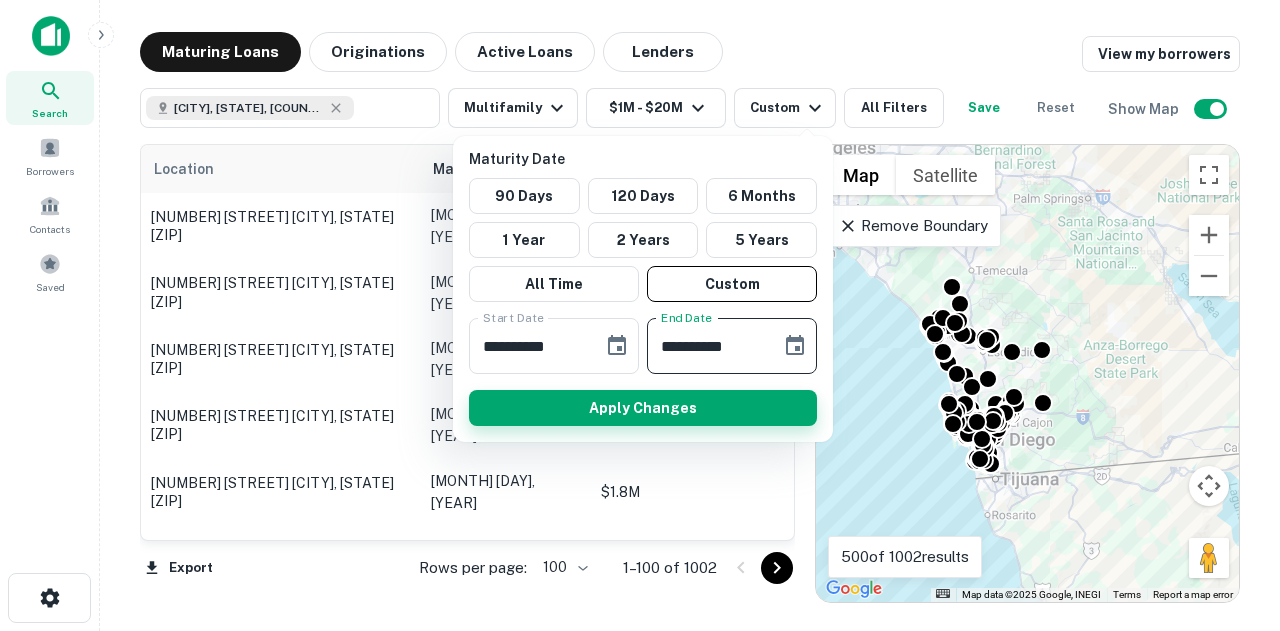 type on "**********" 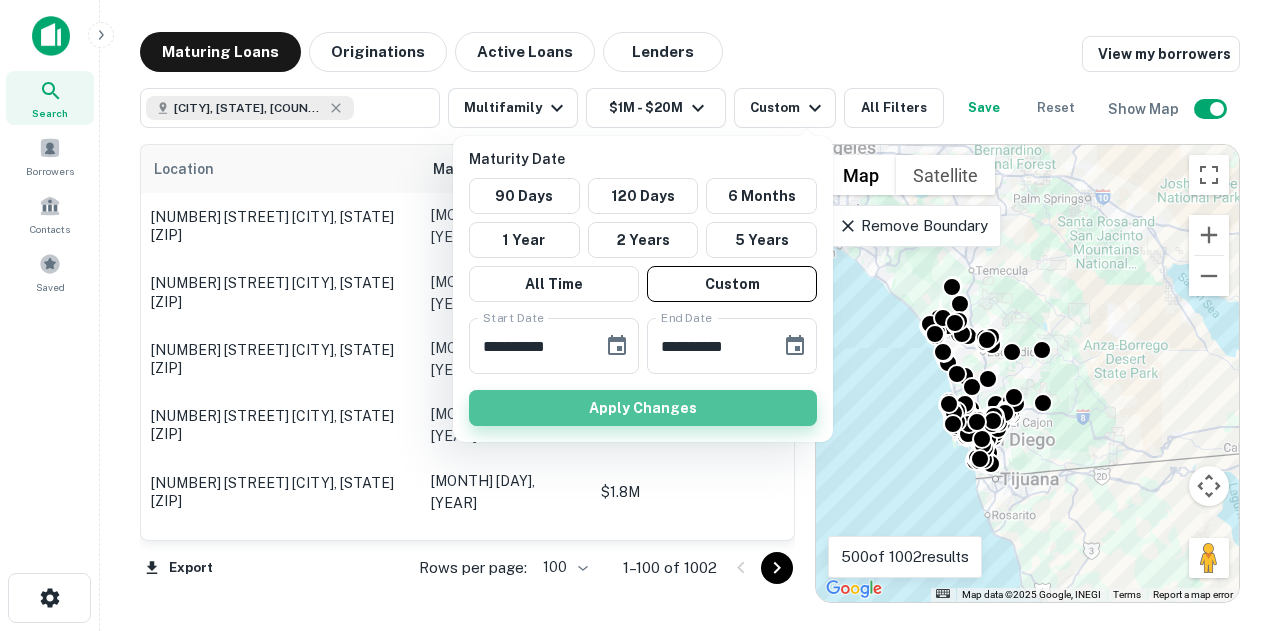 click on "Apply Changes" at bounding box center [643, 408] 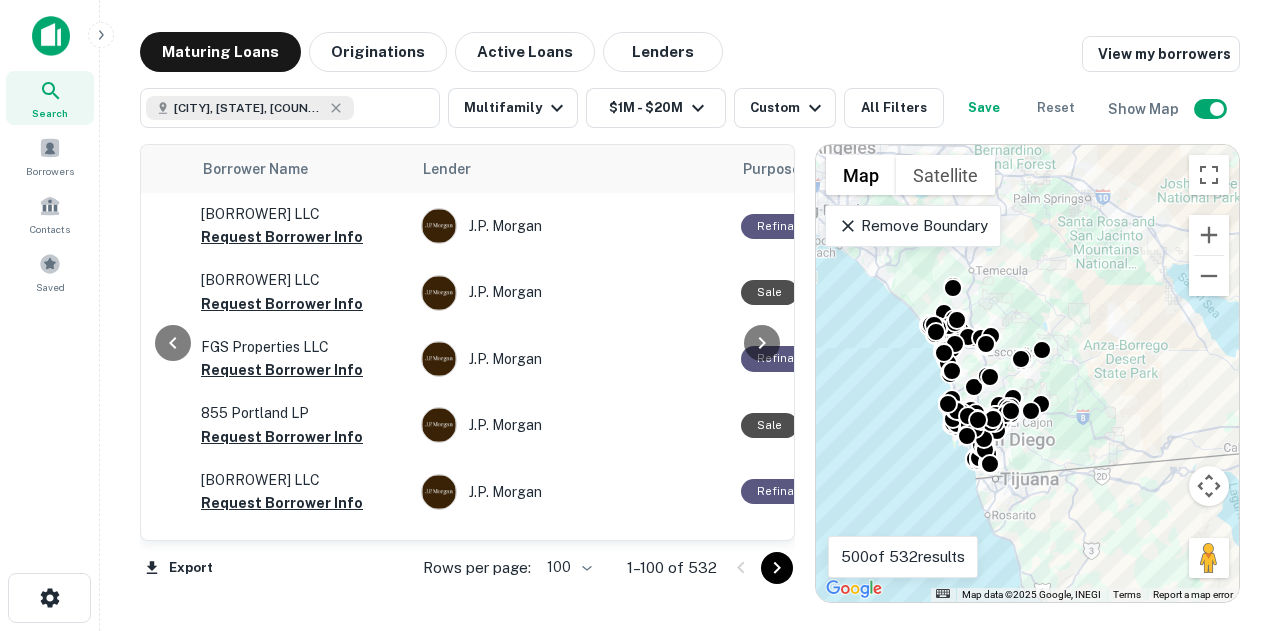 scroll, scrollTop: 0, scrollLeft: 509, axis: horizontal 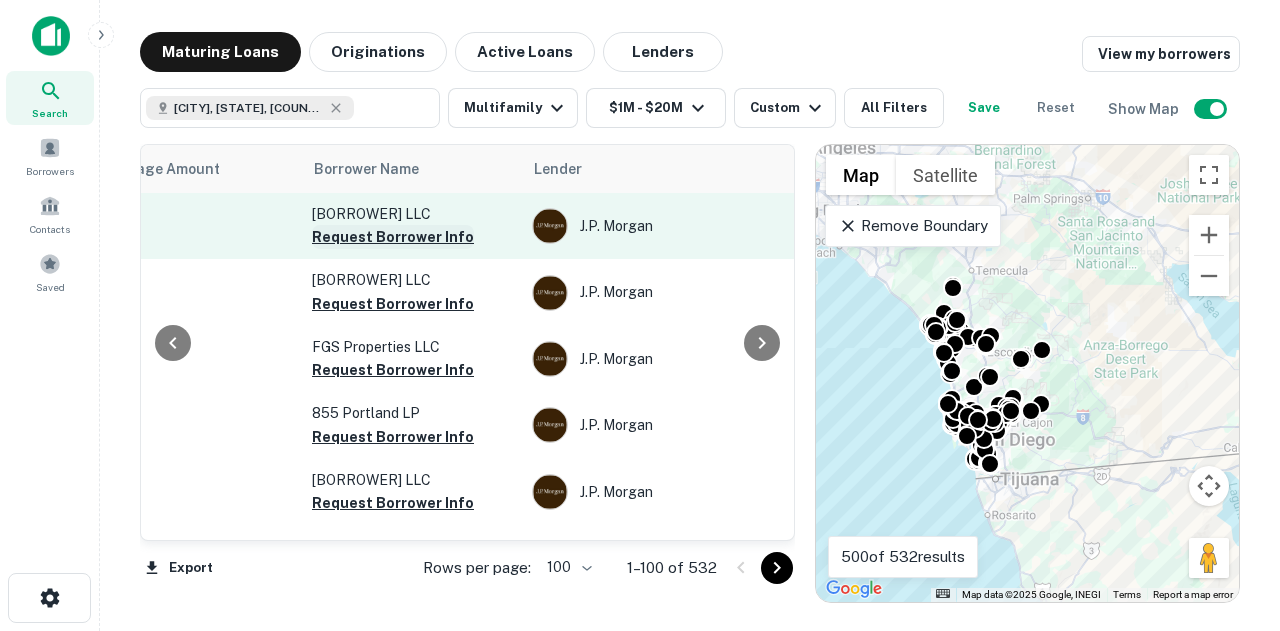 click on "Request Borrower Info" at bounding box center (393, 237) 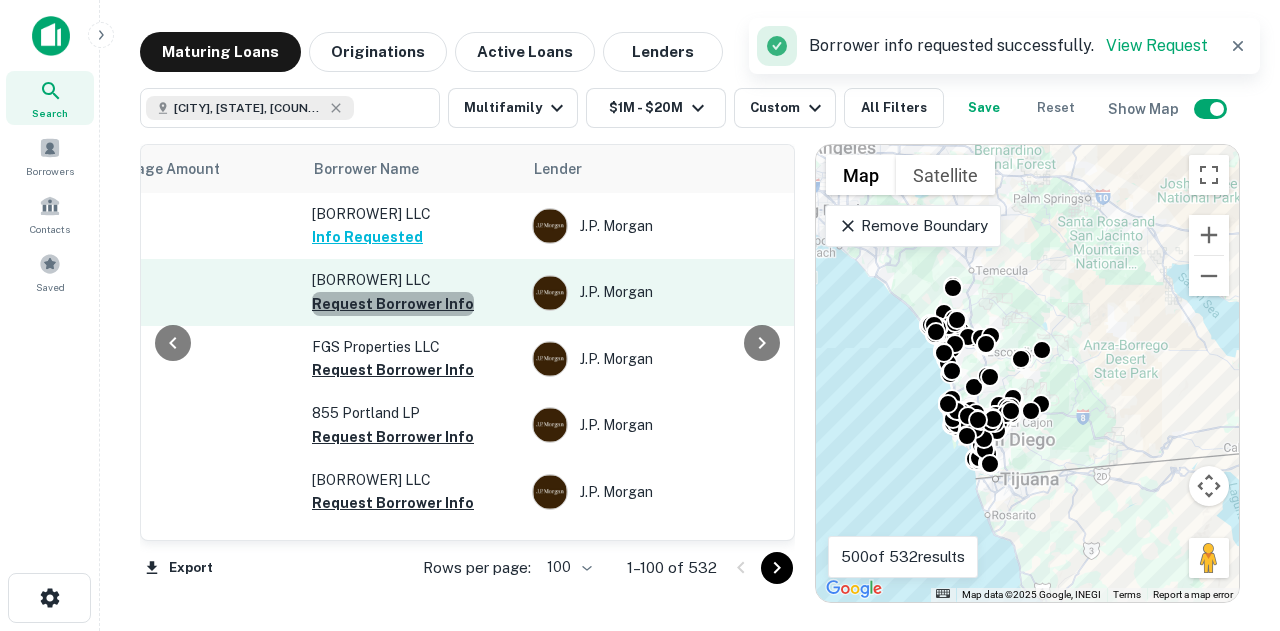 click on "Request Borrower Info" at bounding box center [393, 304] 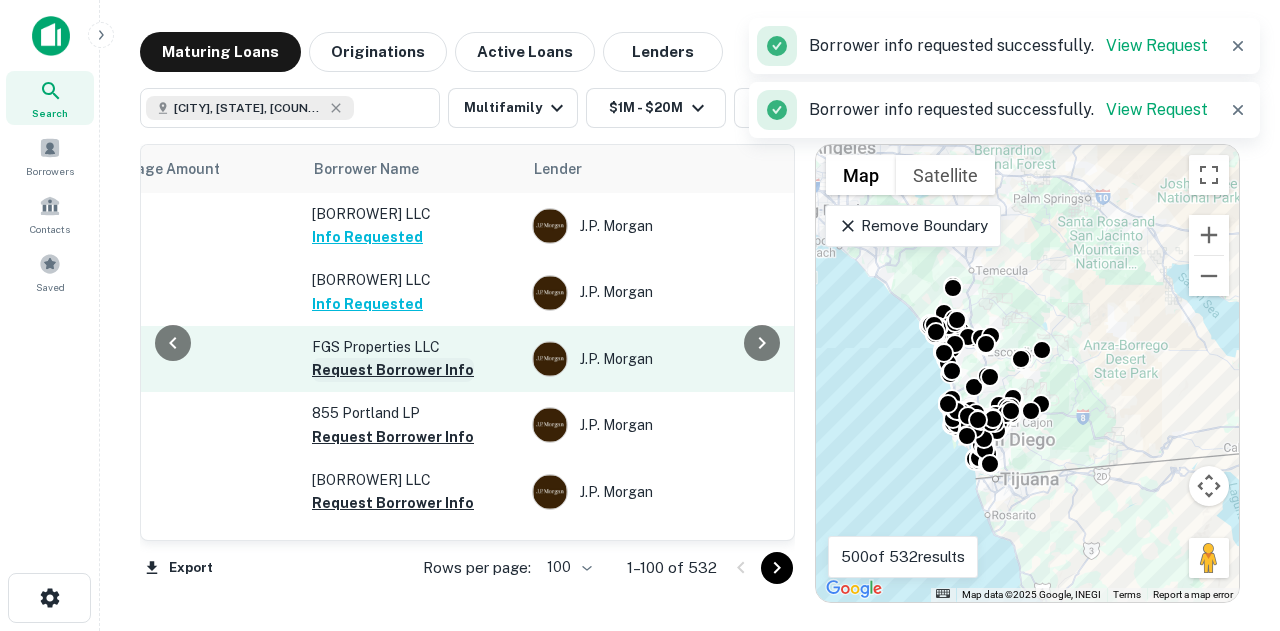 click on "Request Borrower Info" at bounding box center (393, 370) 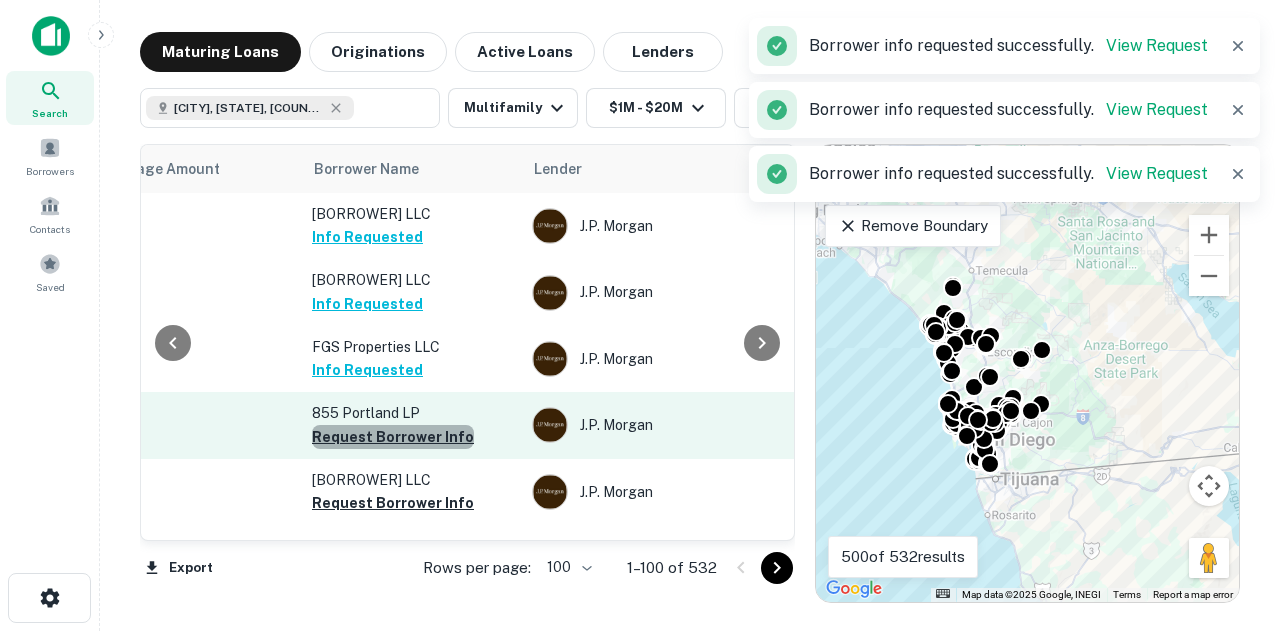 click on "Request Borrower Info" at bounding box center [393, 437] 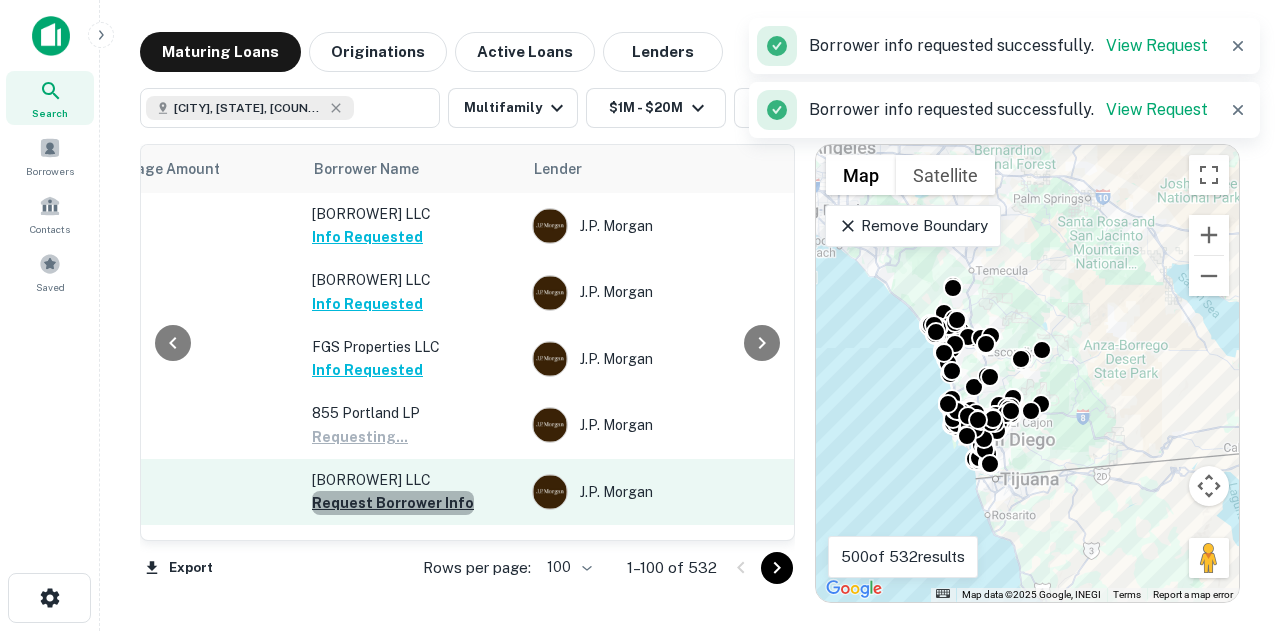 click on "Request Borrower Info" at bounding box center [393, 503] 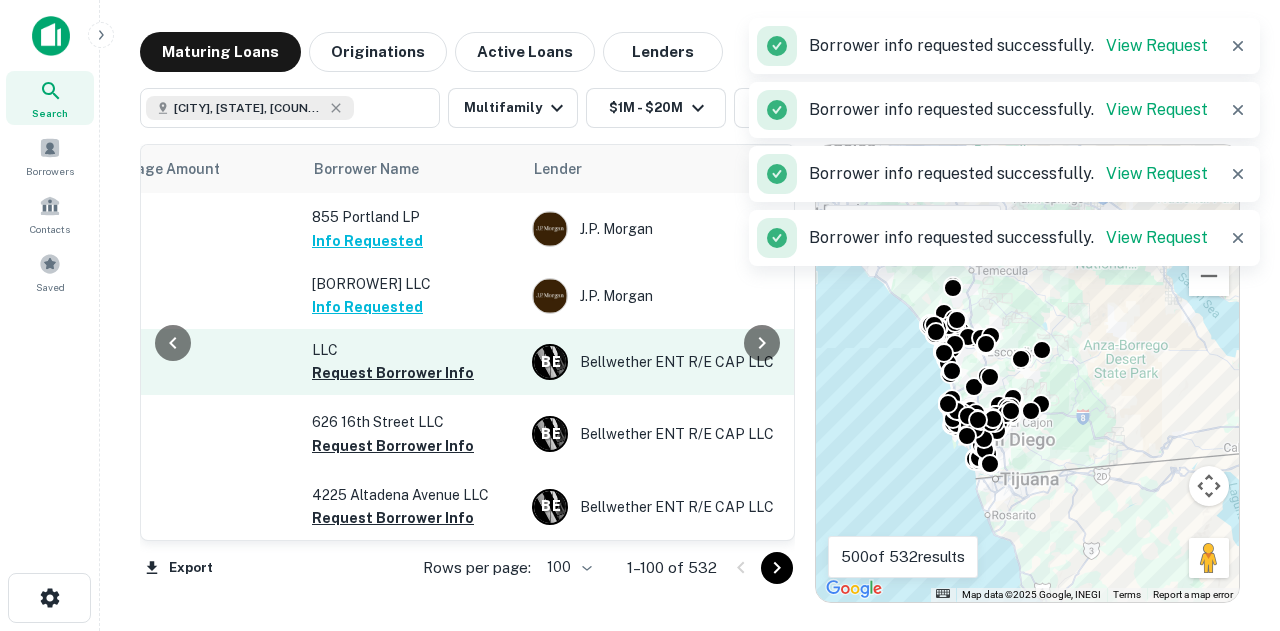 scroll, scrollTop: 200, scrollLeft: 509, axis: both 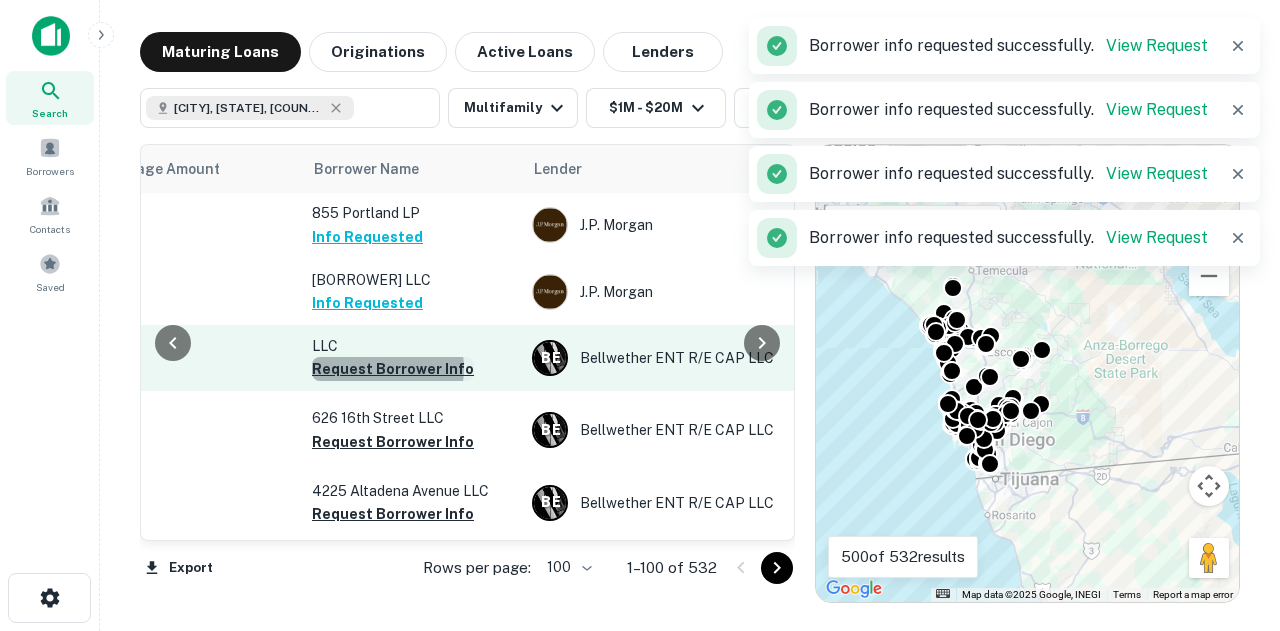 click on "Request Borrower Info" at bounding box center (393, 369) 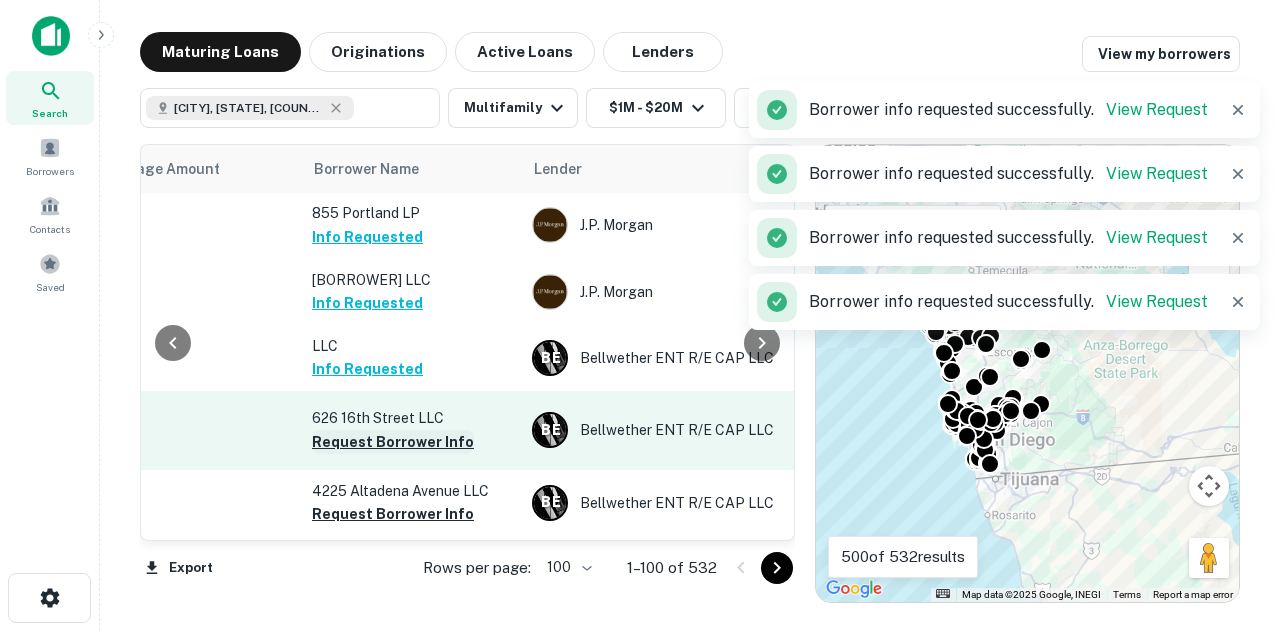 click on "Request Borrower Info" at bounding box center [393, 442] 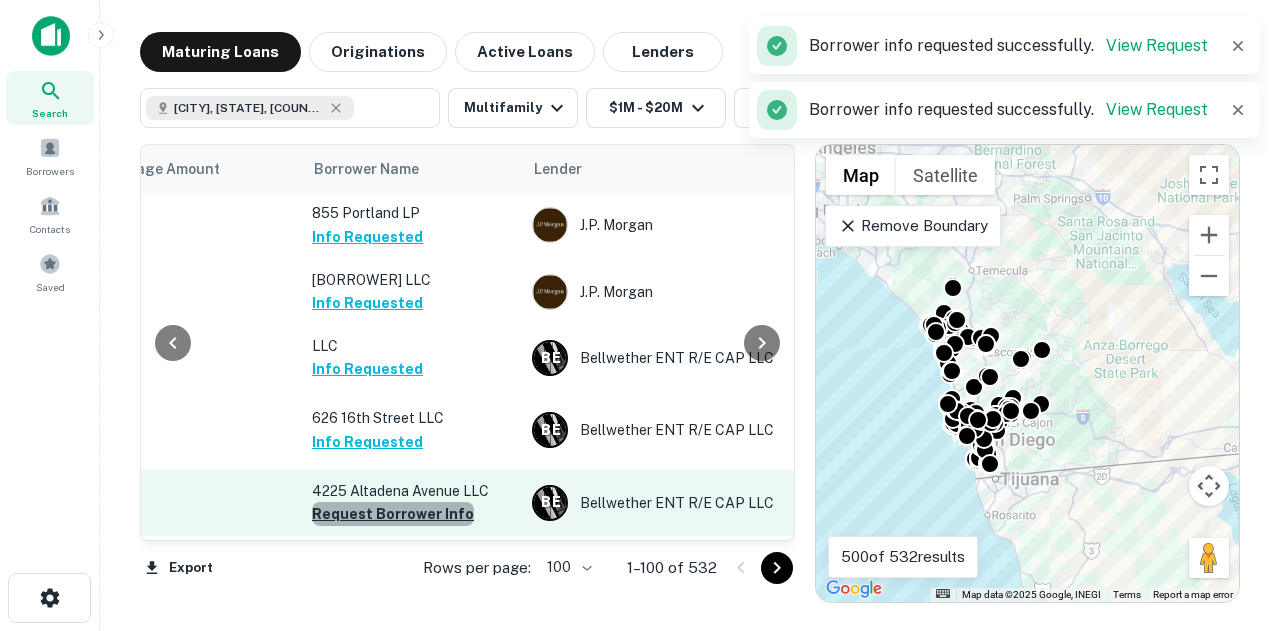 click on "Request Borrower Info" at bounding box center [393, 514] 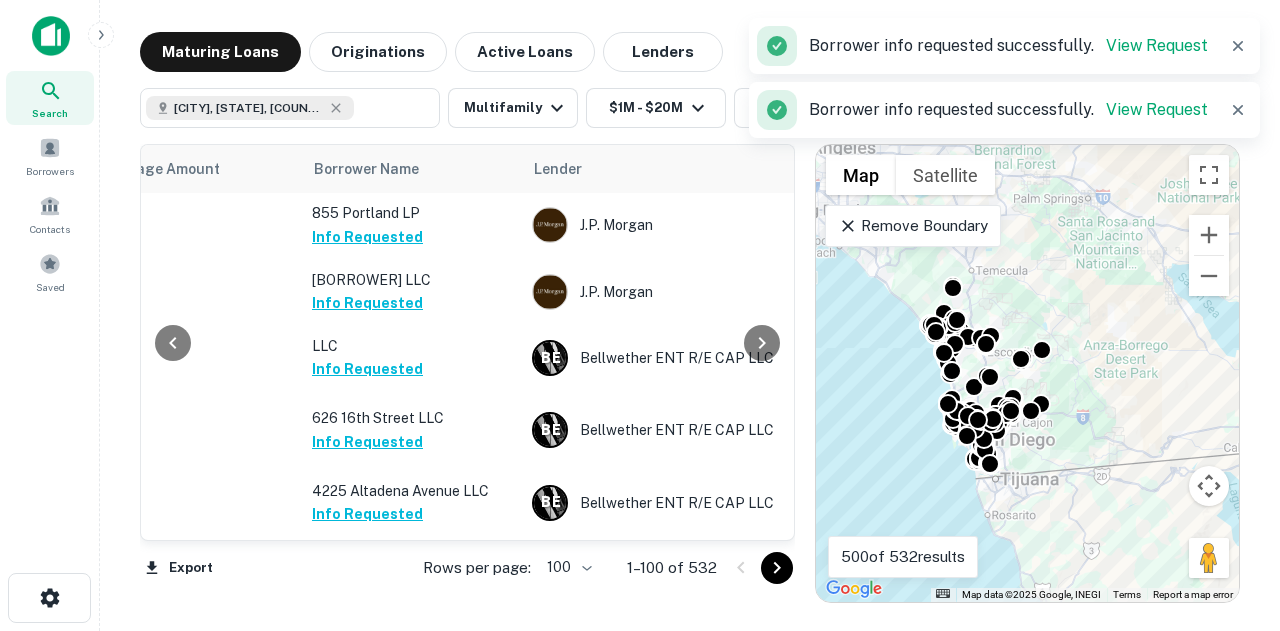 scroll, scrollTop: 800, scrollLeft: 509, axis: both 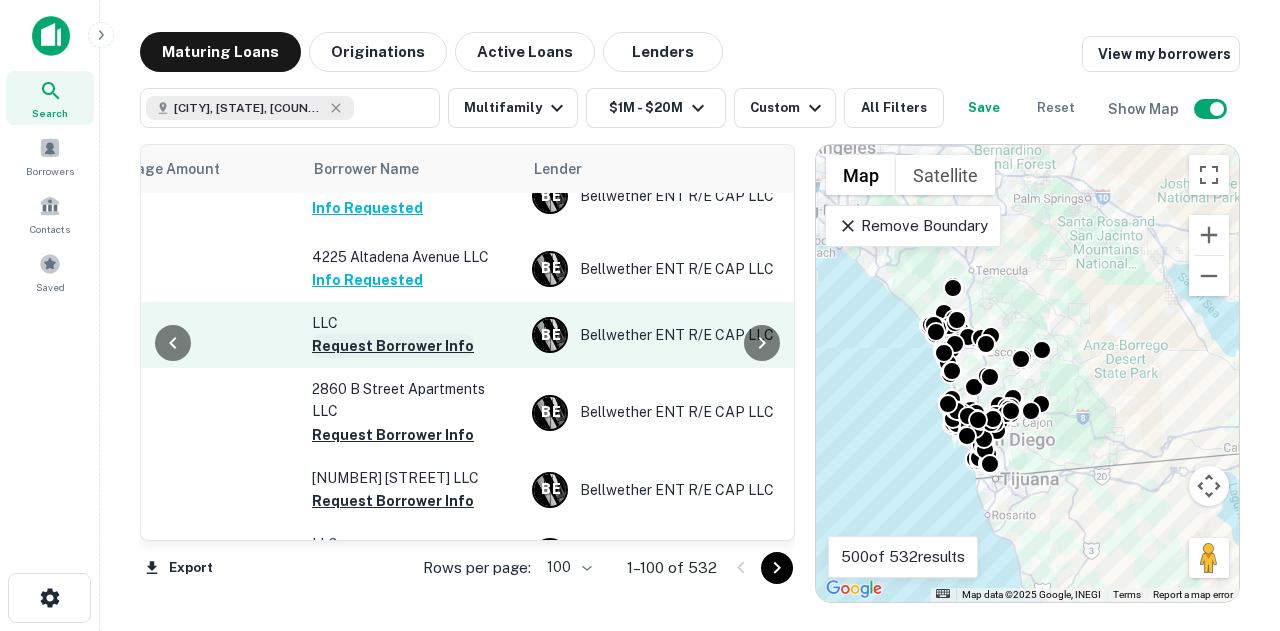 click on "Request Borrower Info" at bounding box center [393, 346] 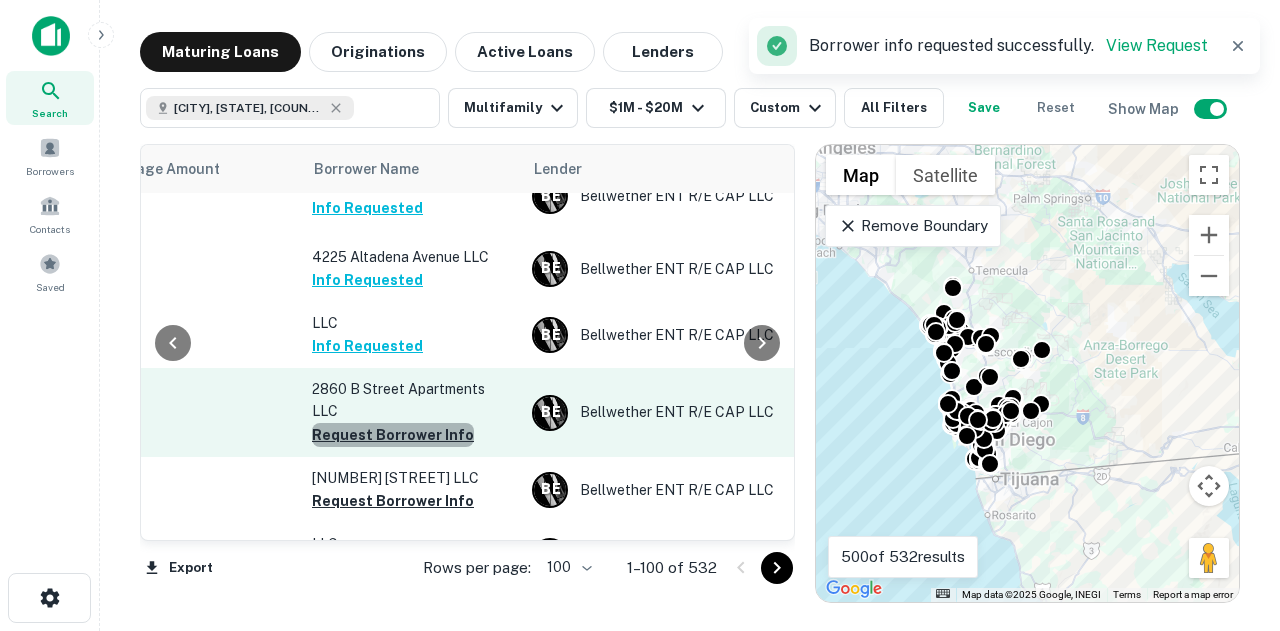 click on "Request Borrower Info" at bounding box center (393, 435) 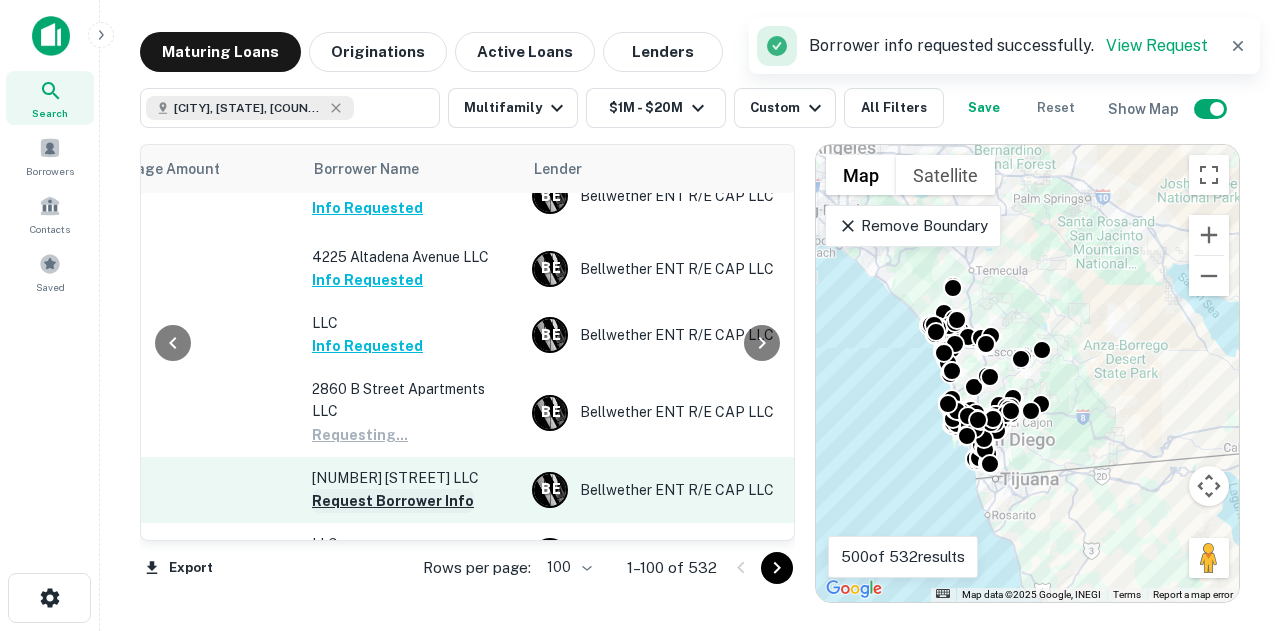 click on "Request Borrower Info" at bounding box center [393, 501] 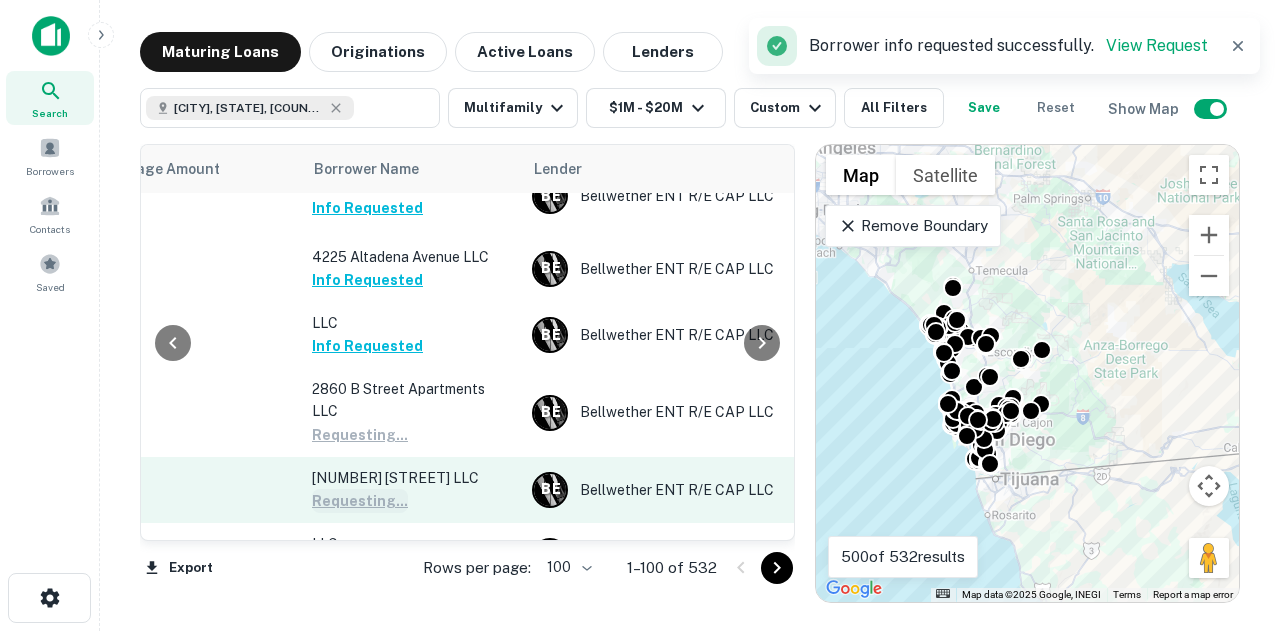 scroll, scrollTop: 534, scrollLeft: 509, axis: both 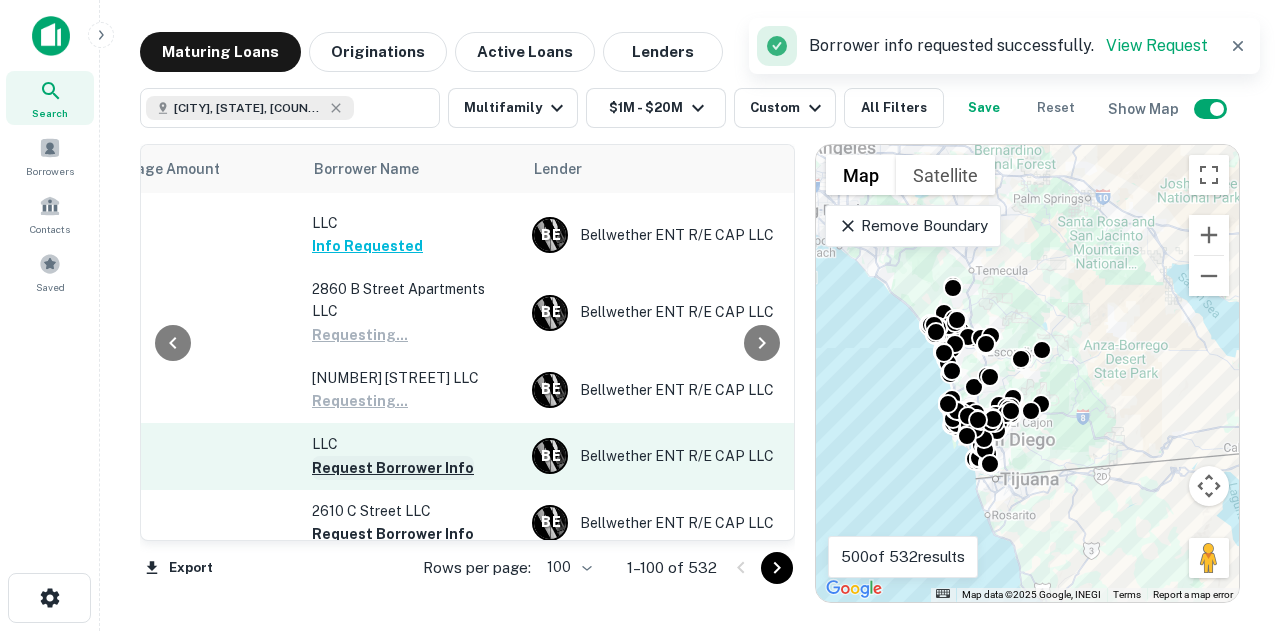 click on "Request Borrower Info" at bounding box center [393, 468] 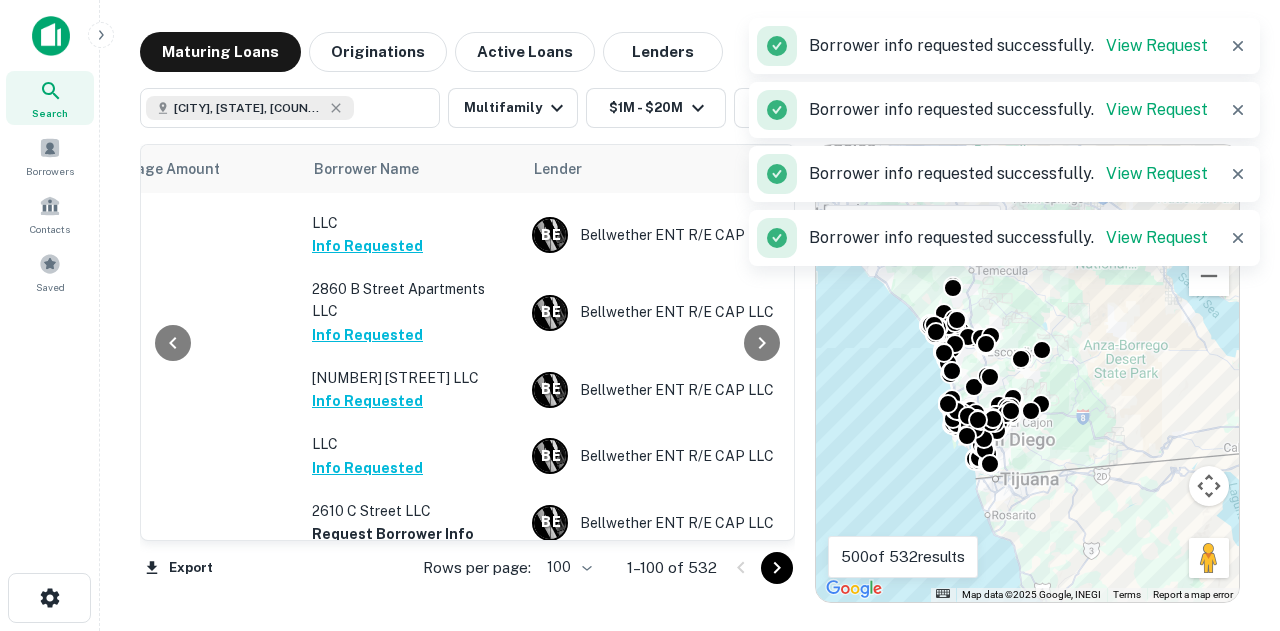 scroll, scrollTop: 734, scrollLeft: 509, axis: both 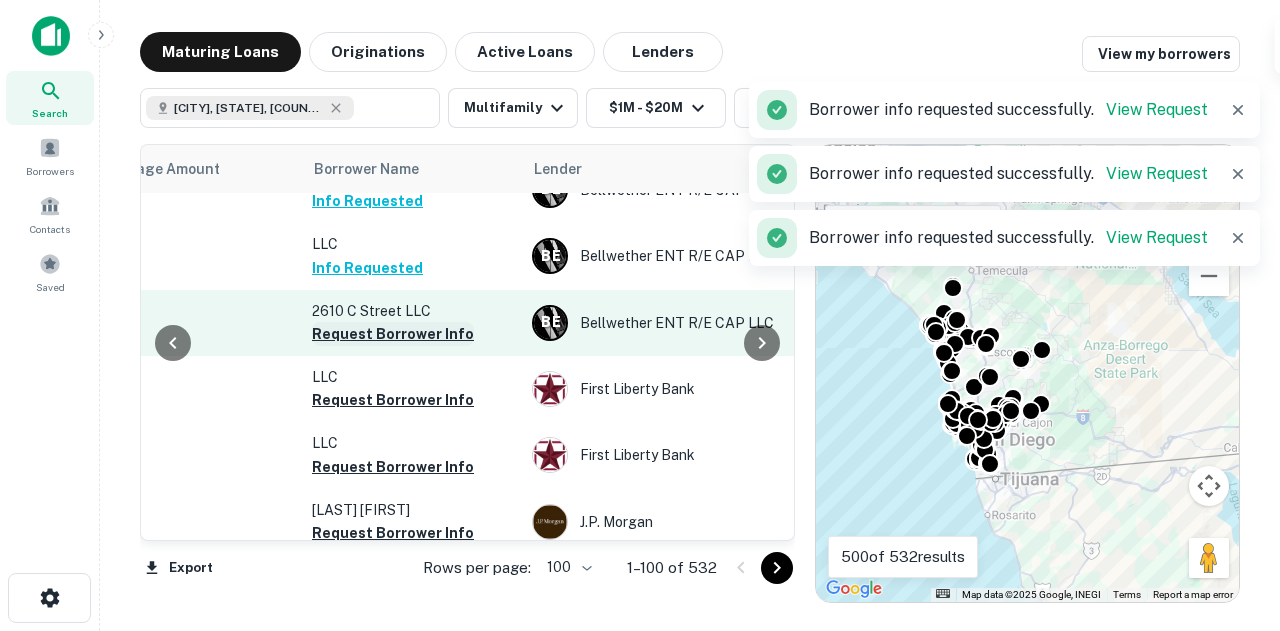click on "Request Borrower Info" at bounding box center (393, 334) 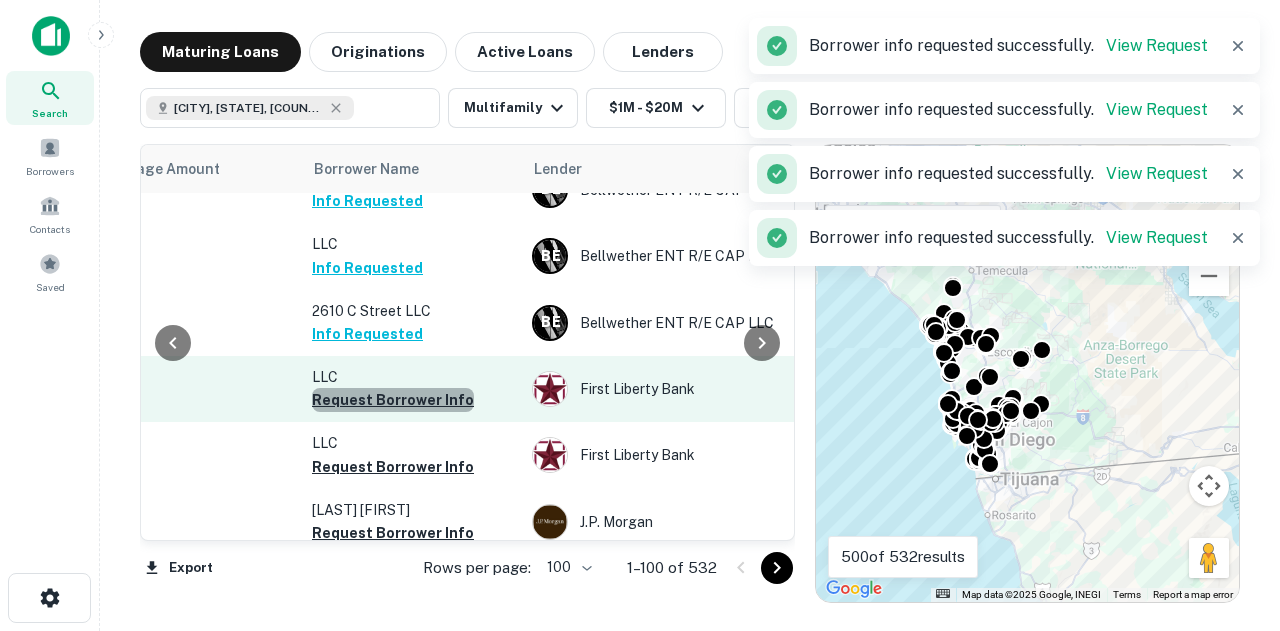 click on "Request Borrower Info" at bounding box center (393, 400) 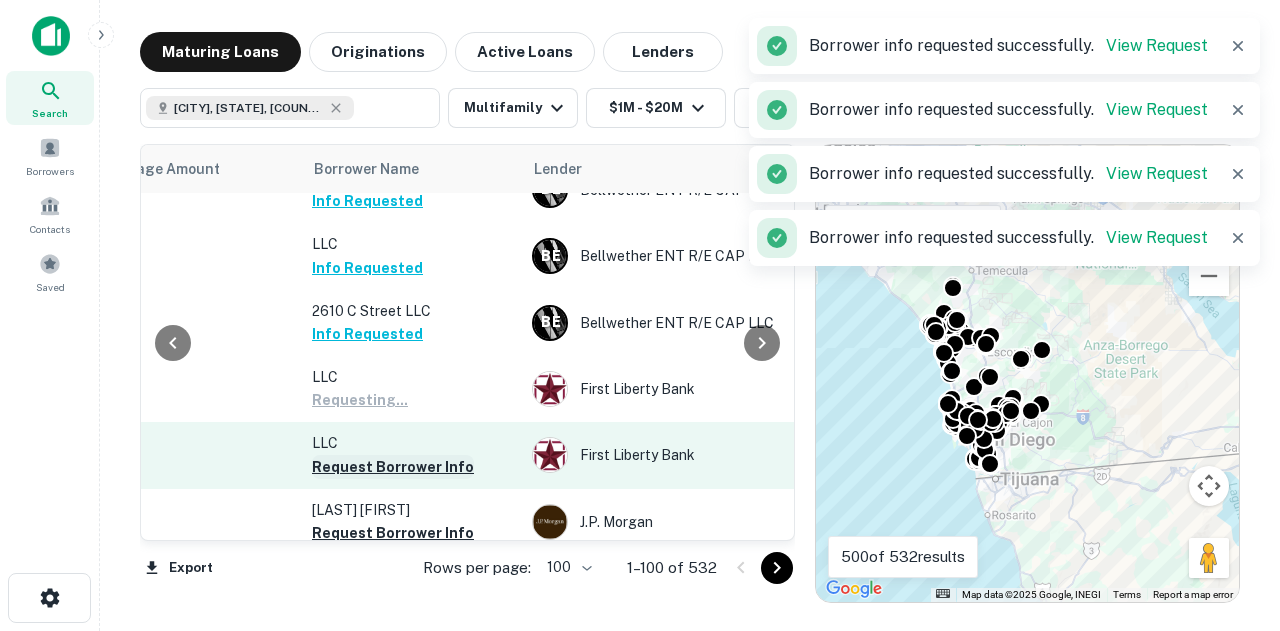click on "Request Borrower Info" at bounding box center (393, 467) 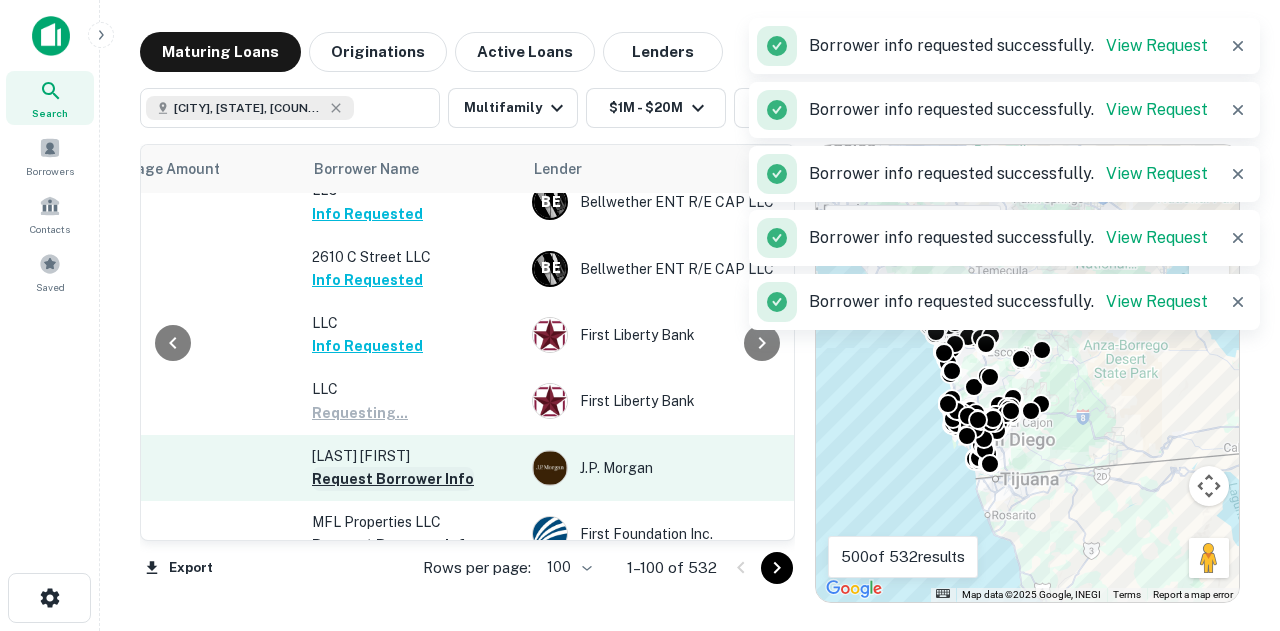 scroll, scrollTop: 834, scrollLeft: 509, axis: both 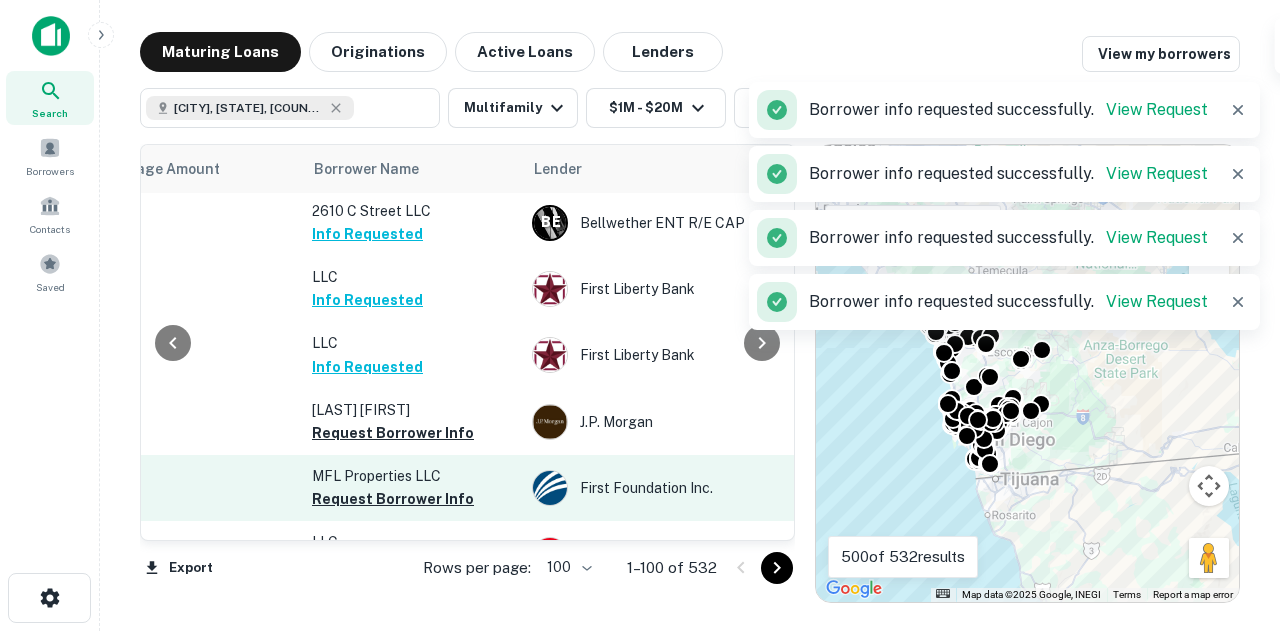 click on "Request Borrower Info" at bounding box center (393, 433) 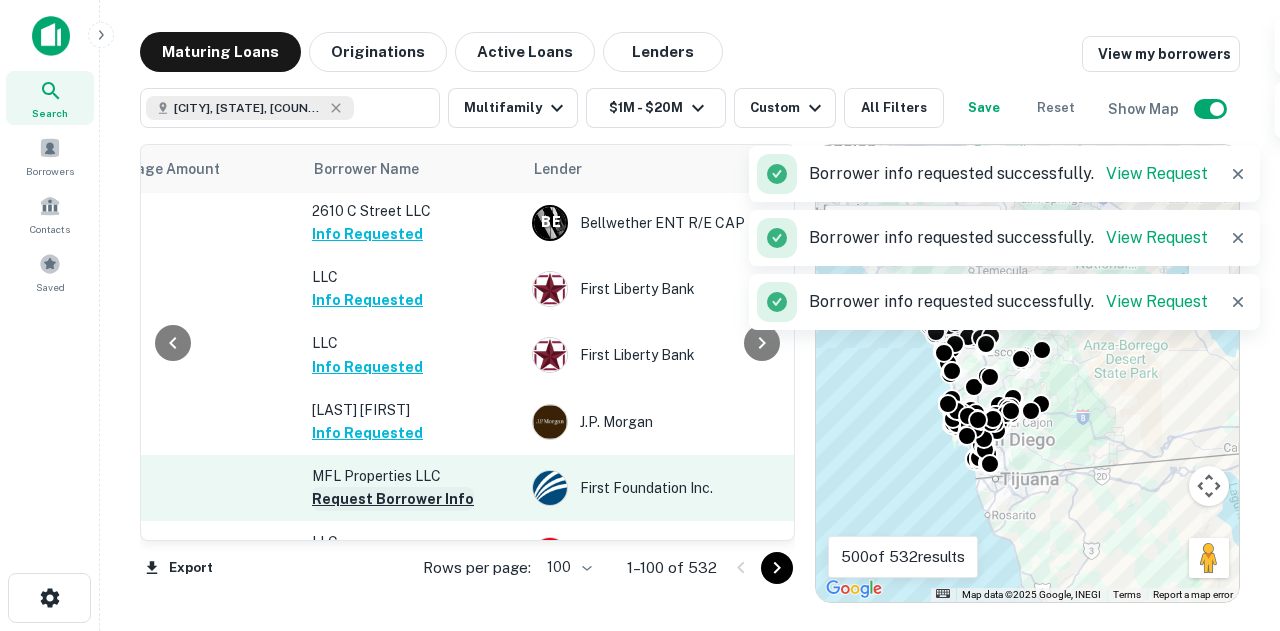 click on "Request Borrower Info" at bounding box center [393, 499] 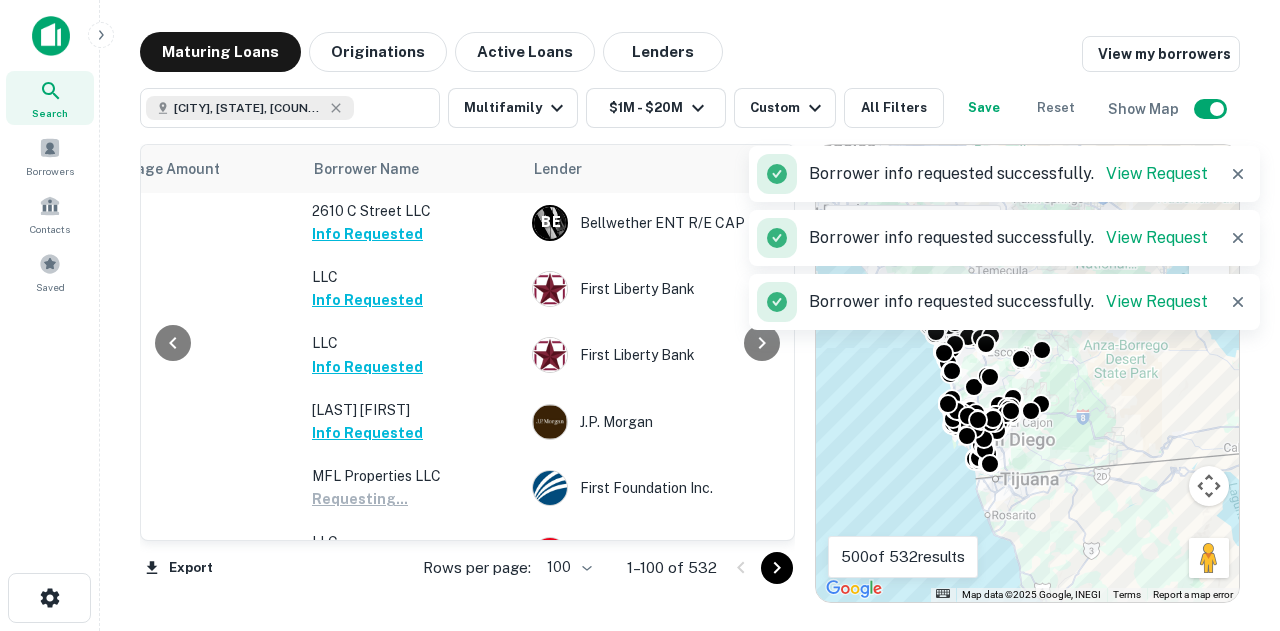 scroll, scrollTop: 1034, scrollLeft: 509, axis: both 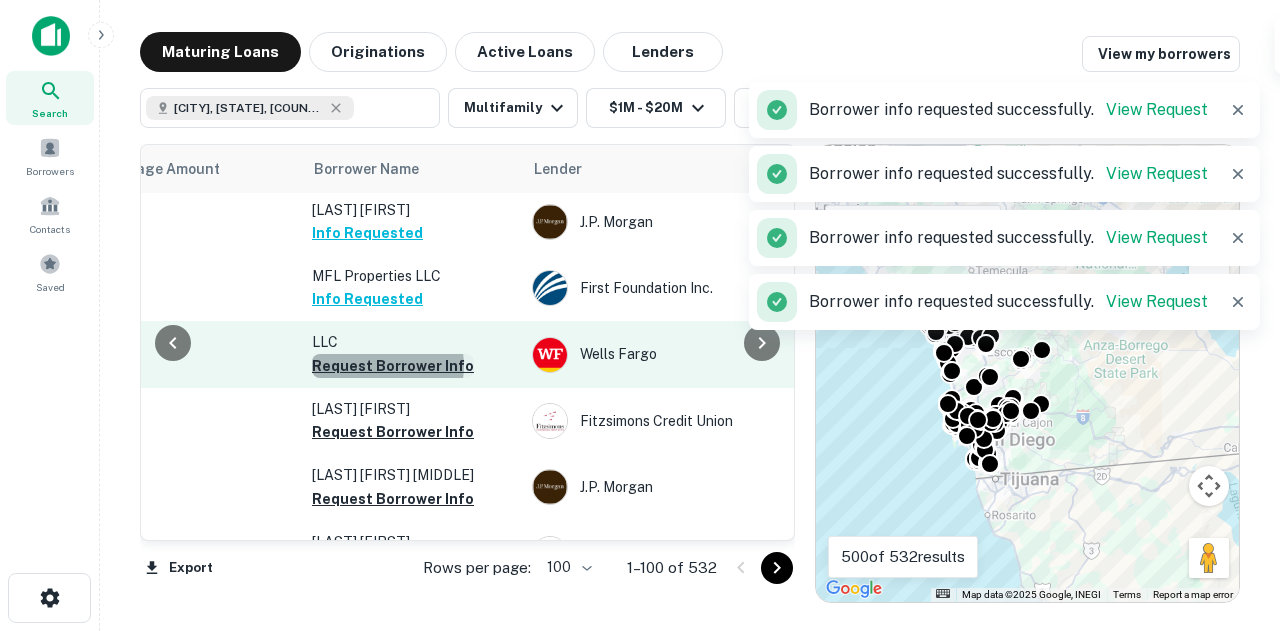 click on "Request Borrower Info" at bounding box center (393, 366) 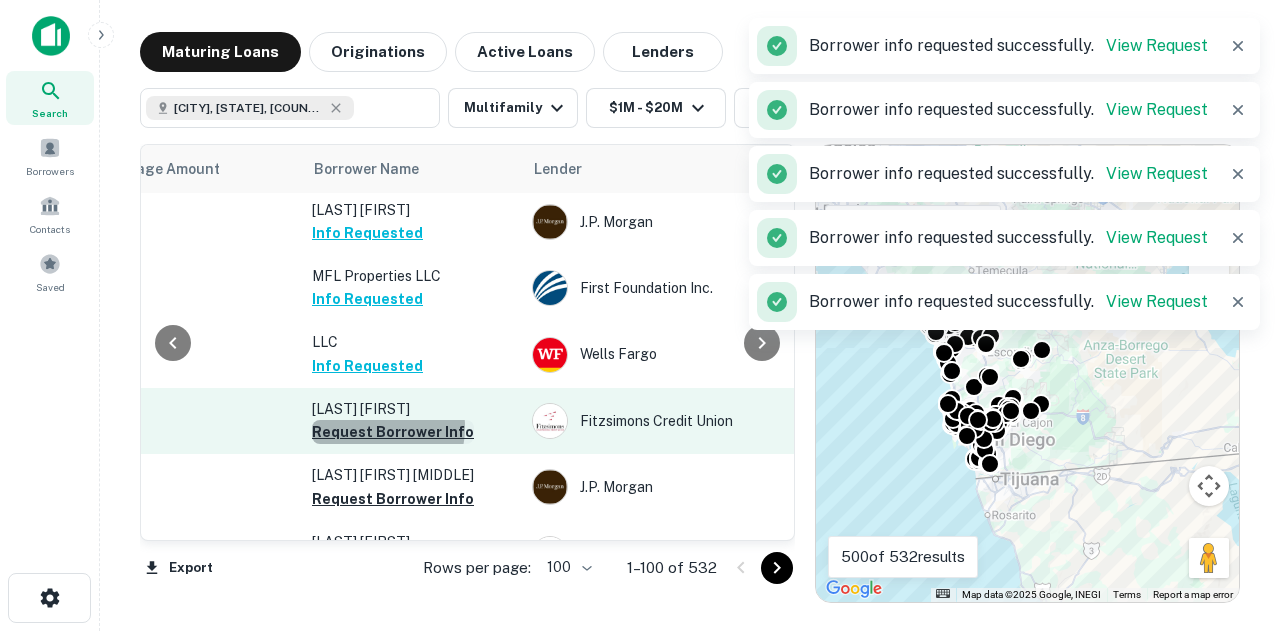 click on "Request Borrower Info" at bounding box center [393, 432] 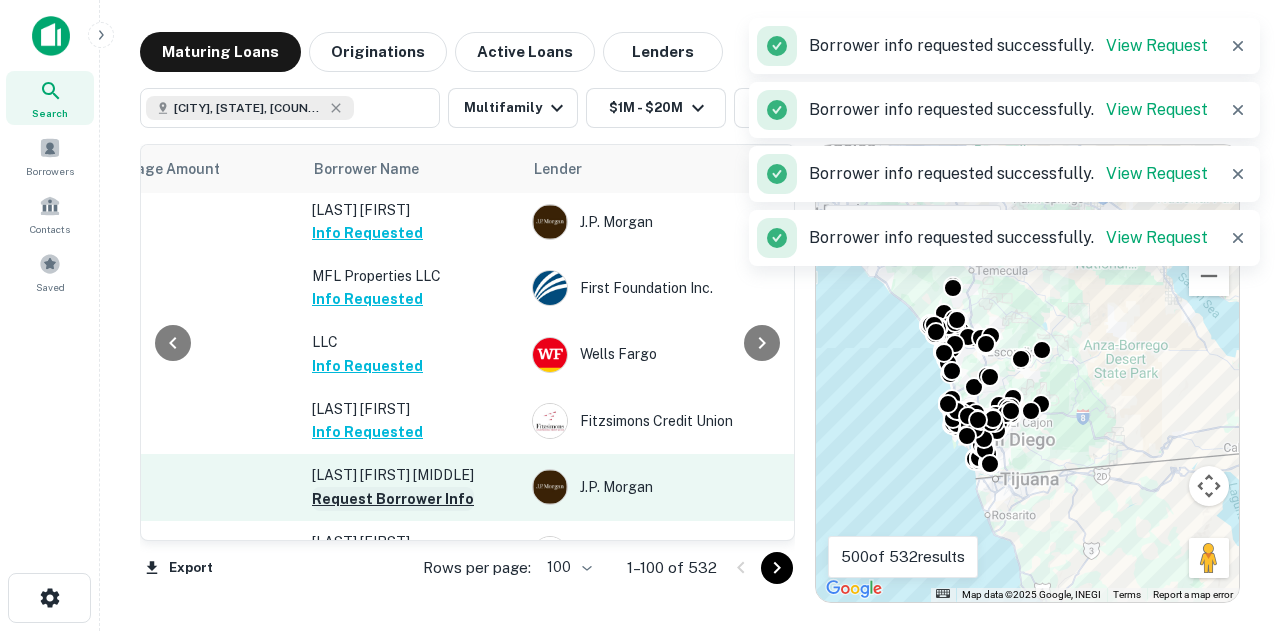 click on "Request Borrower Info" at bounding box center (393, 499) 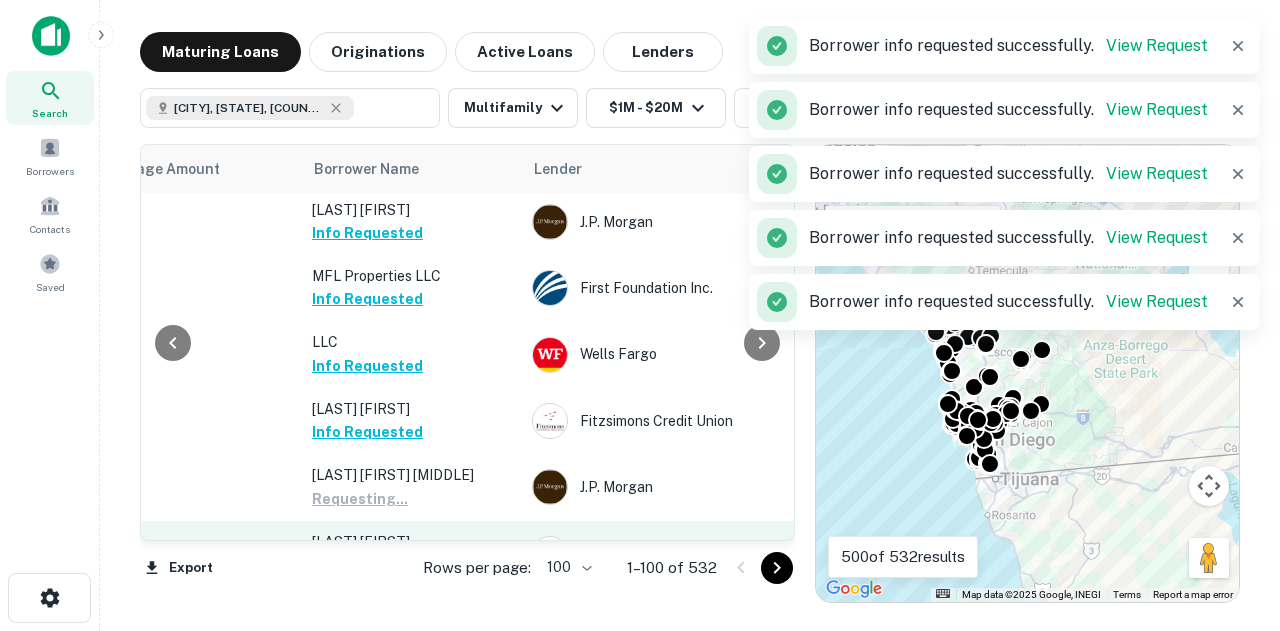 scroll, scrollTop: 1334, scrollLeft: 509, axis: both 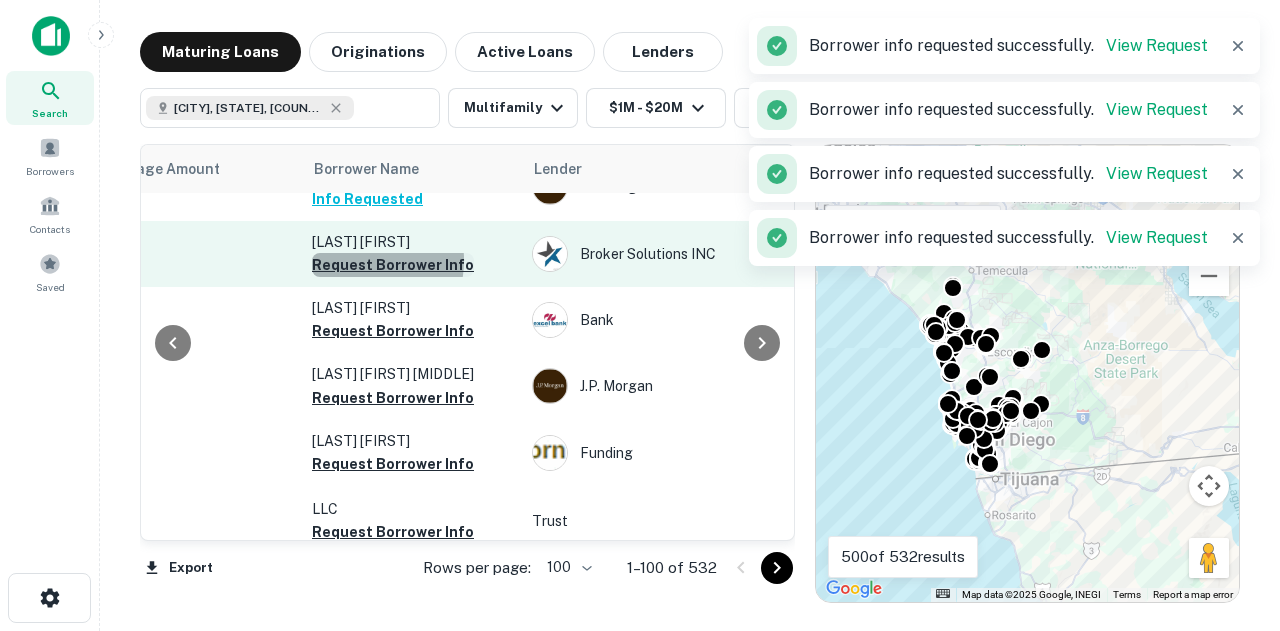click on "Request Borrower Info" at bounding box center [393, 265] 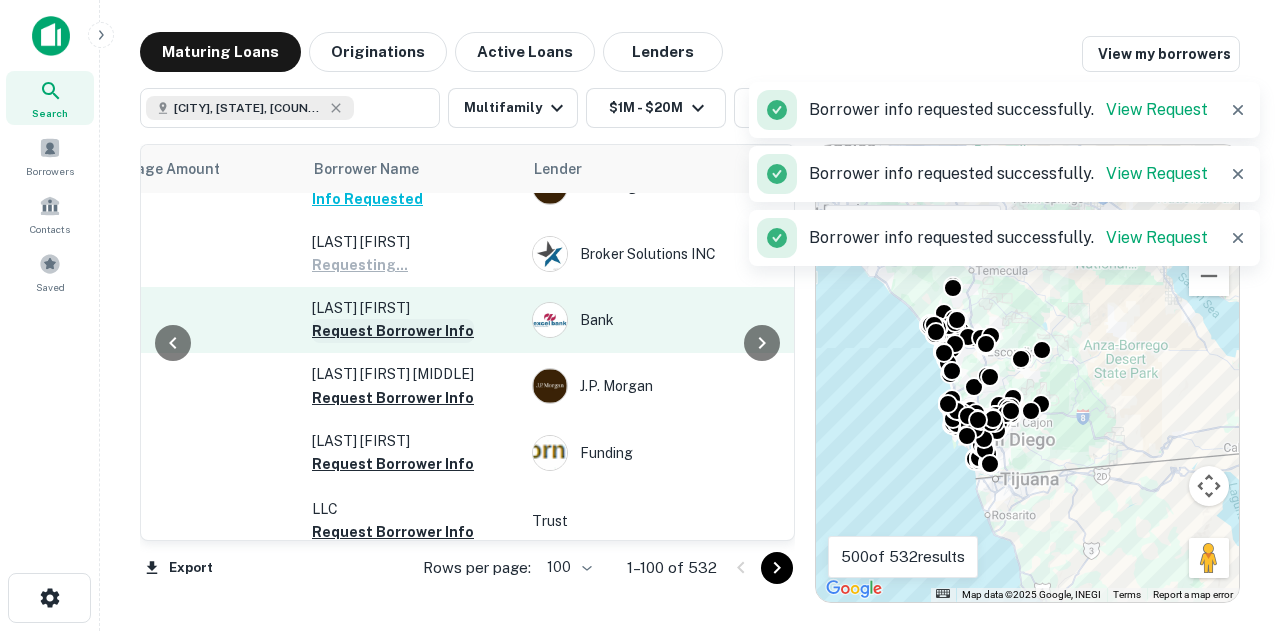 click on "Request Borrower Info" at bounding box center [393, 331] 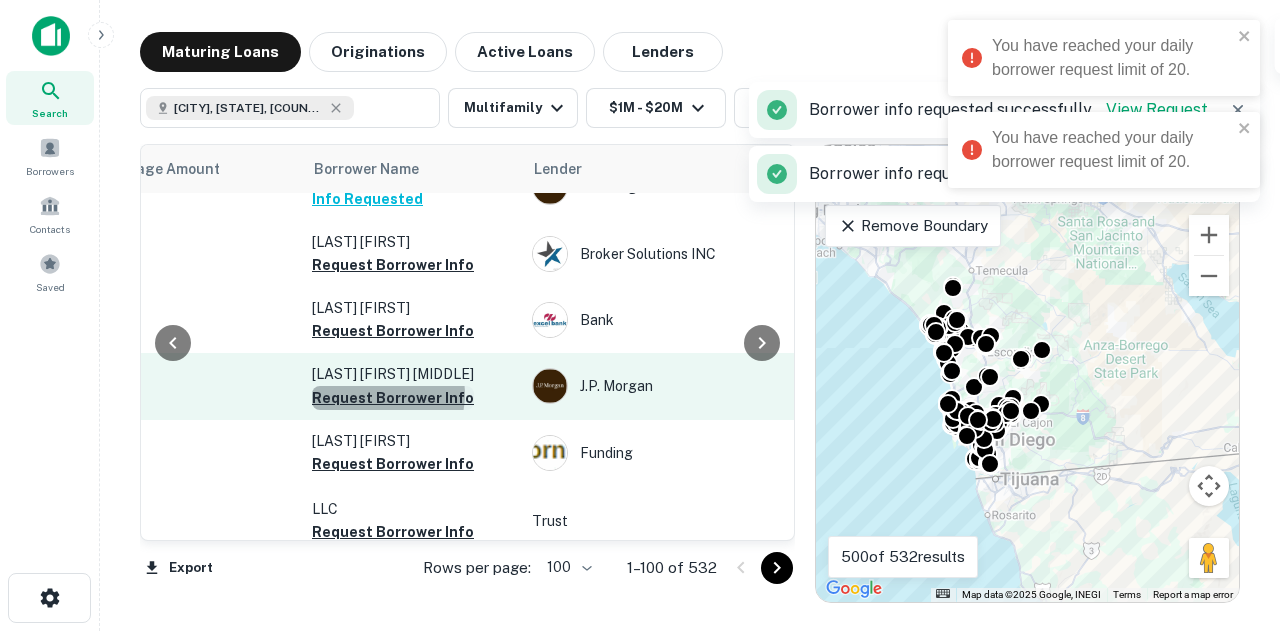 click on "Request Borrower Info" at bounding box center (393, 398) 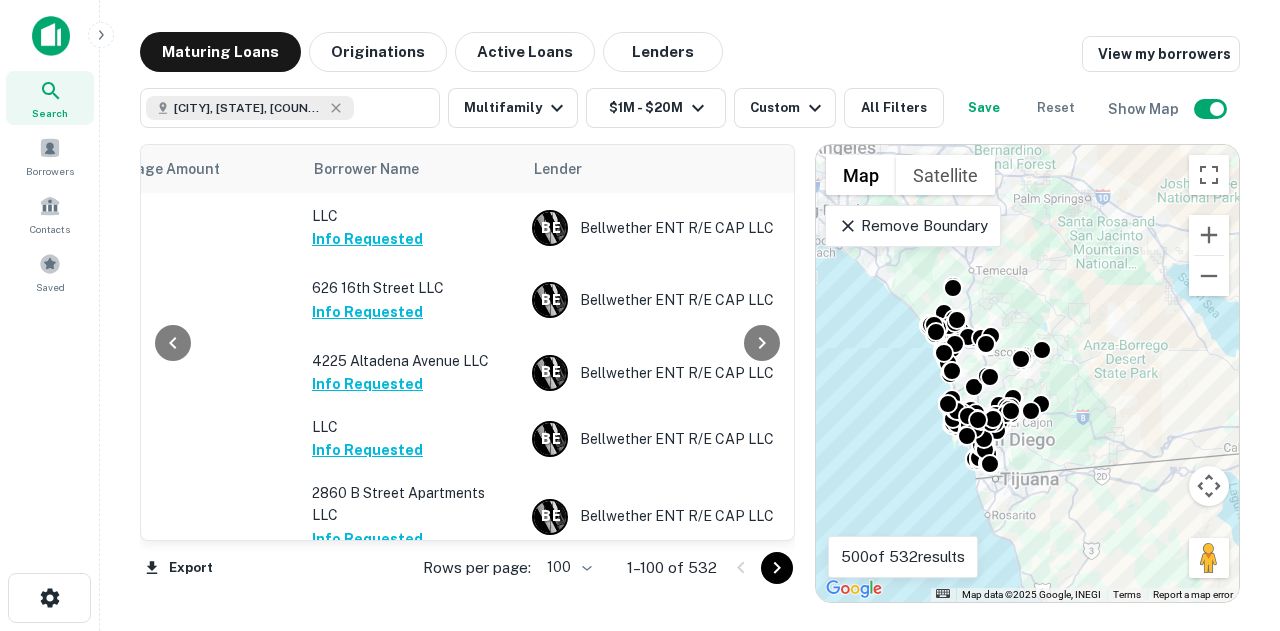 scroll, scrollTop: 0, scrollLeft: 509, axis: horizontal 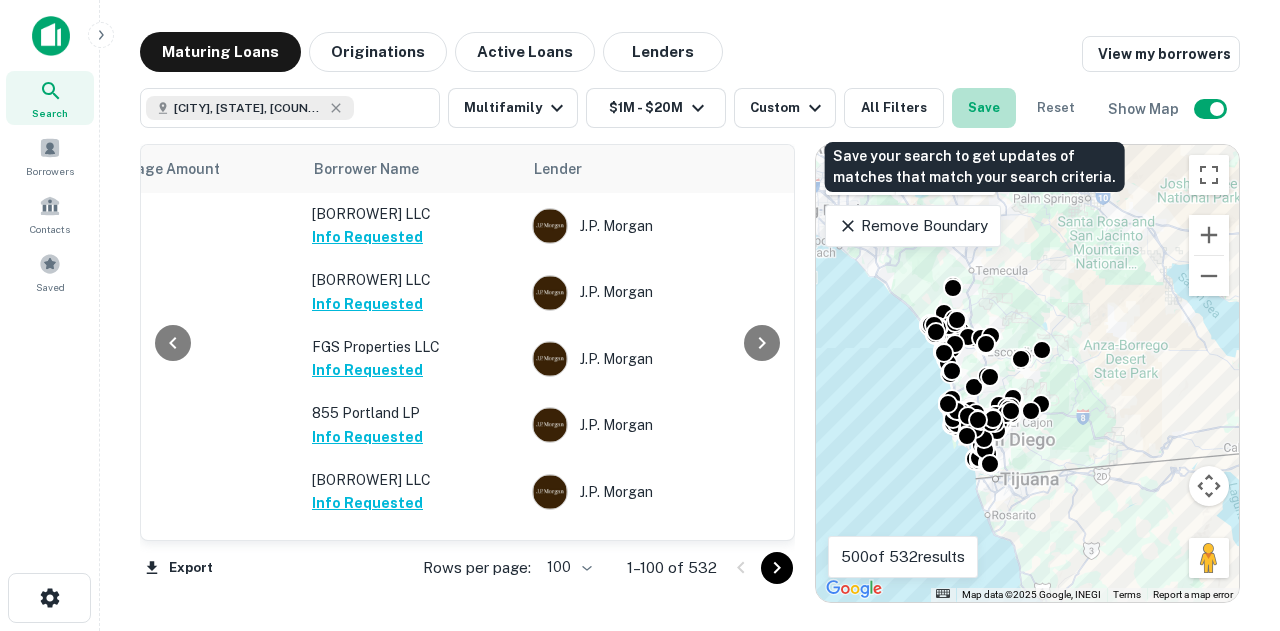 click on "Save" at bounding box center [984, 108] 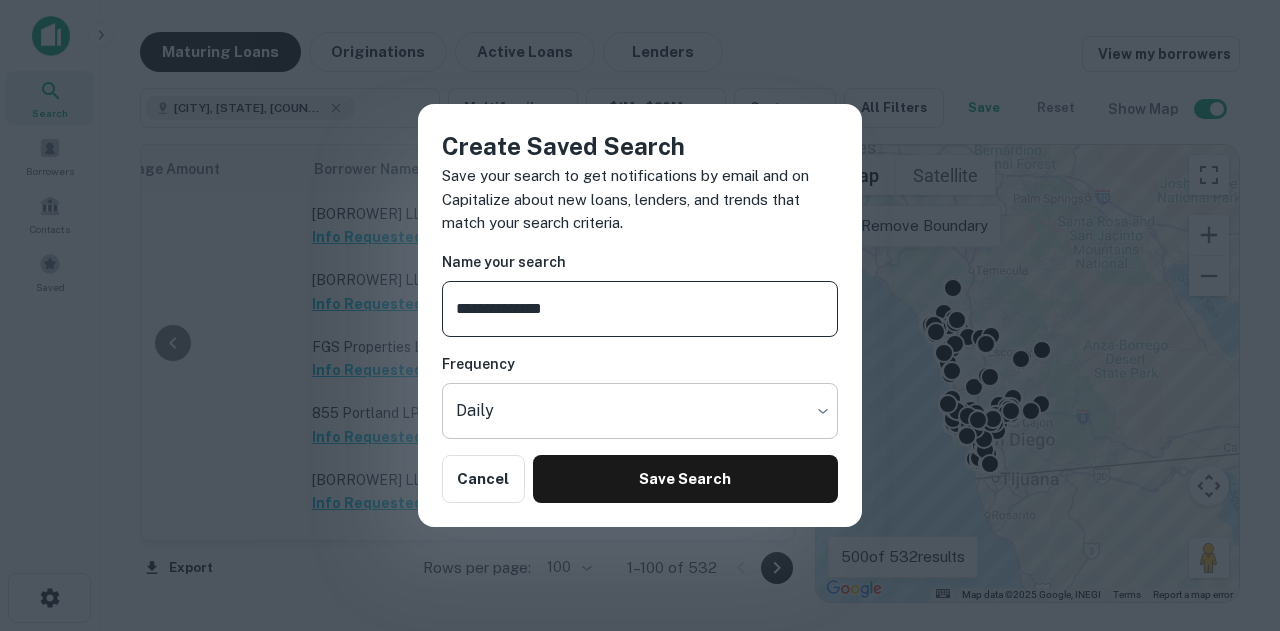 type on "**********" 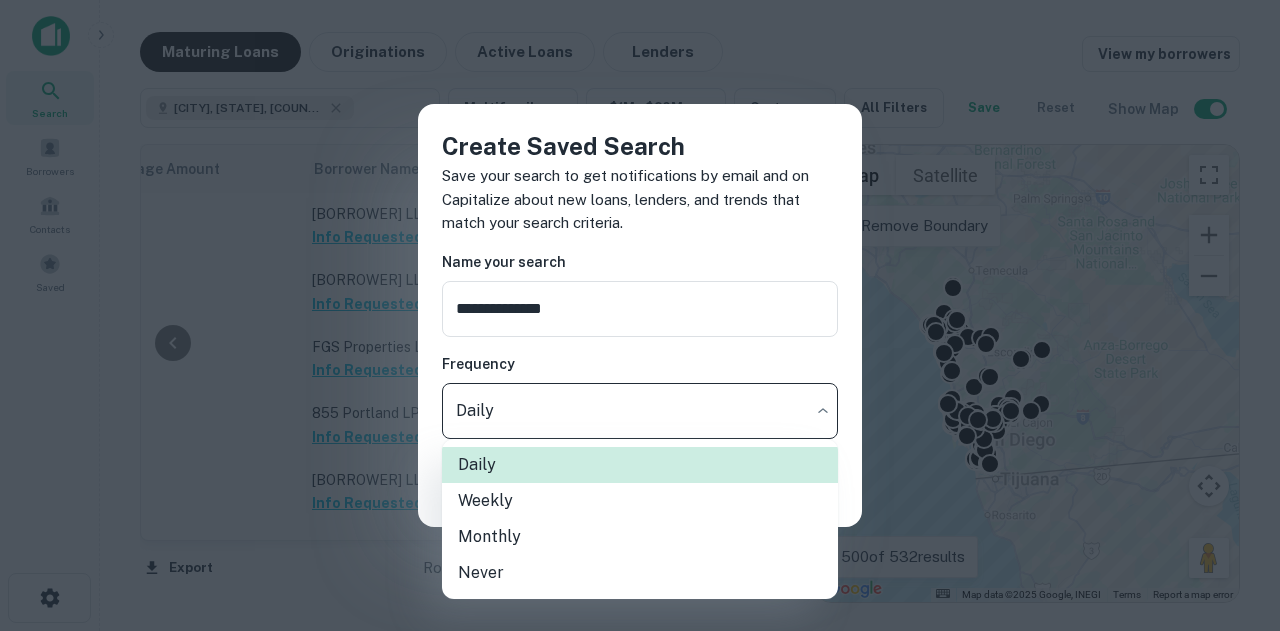 click at bounding box center [640, 315] 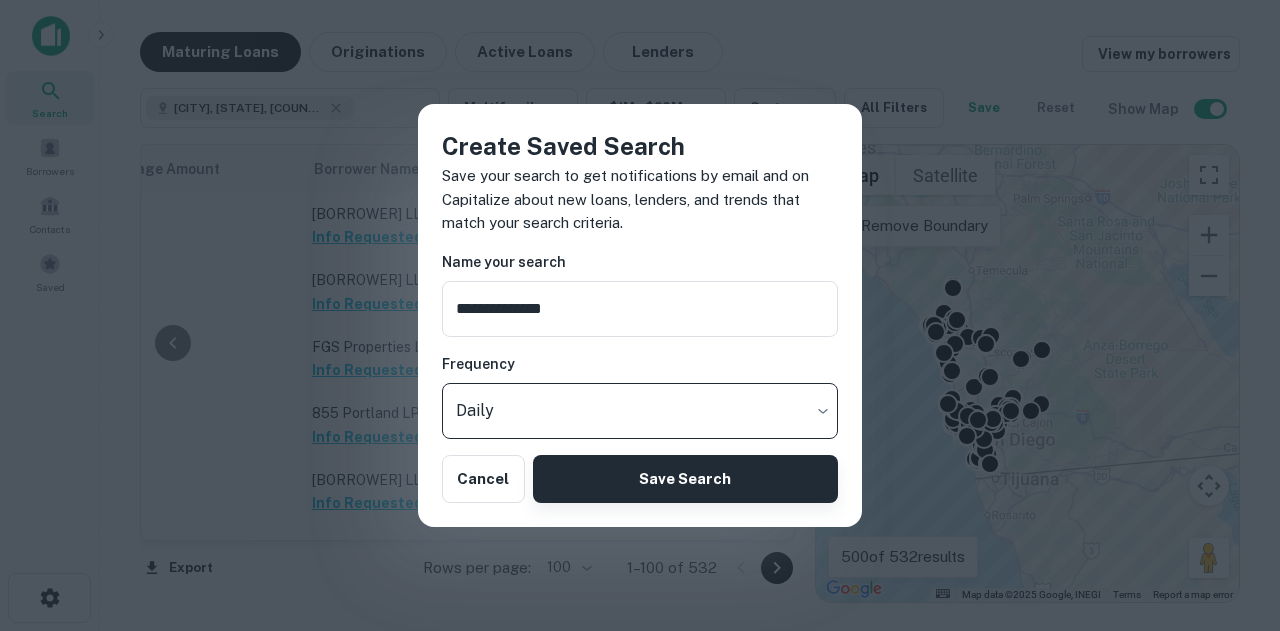 click on "Save Search" at bounding box center (685, 479) 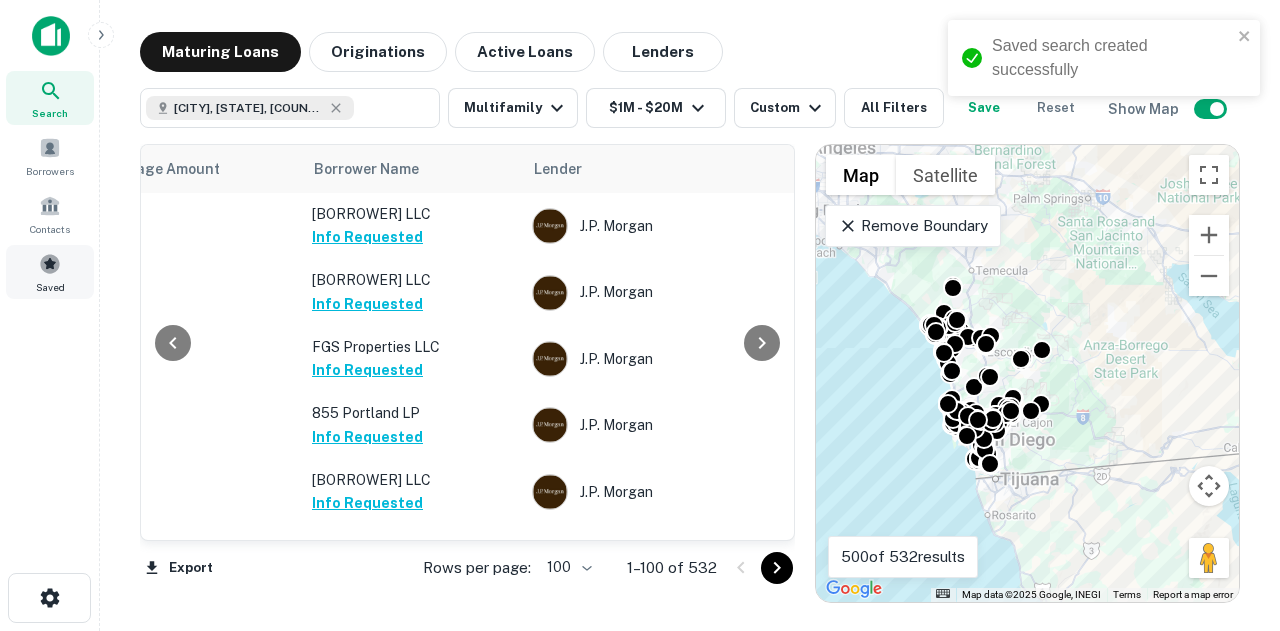 click on "Saved" at bounding box center [50, 287] 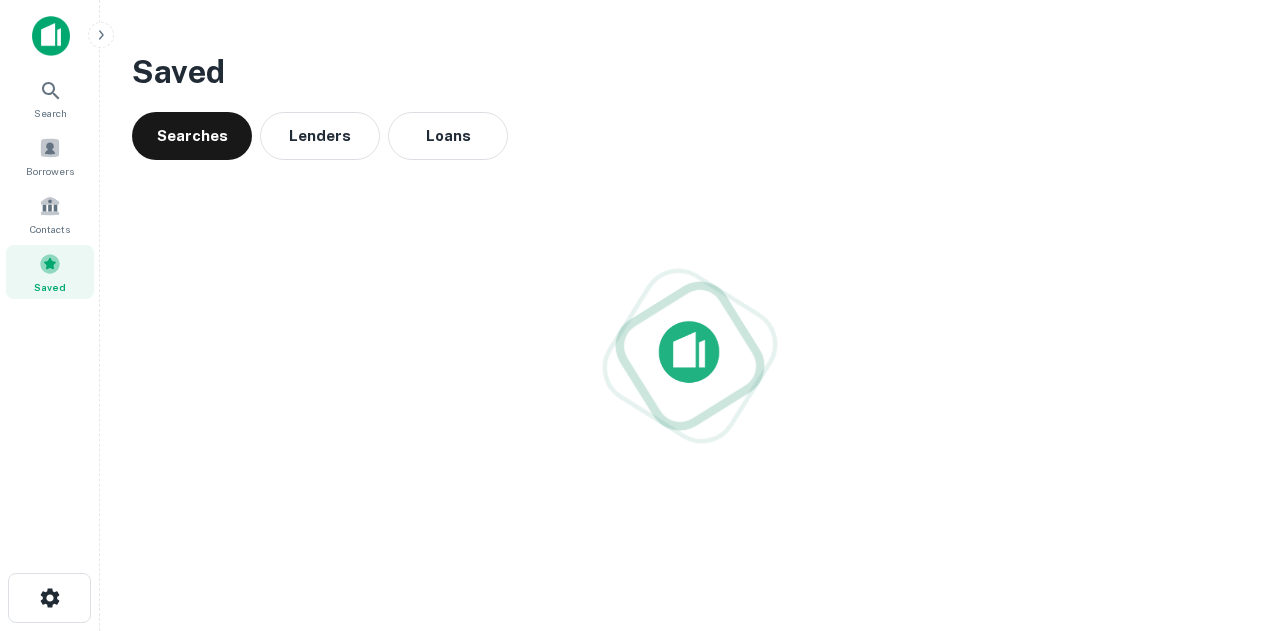 scroll, scrollTop: 0, scrollLeft: 0, axis: both 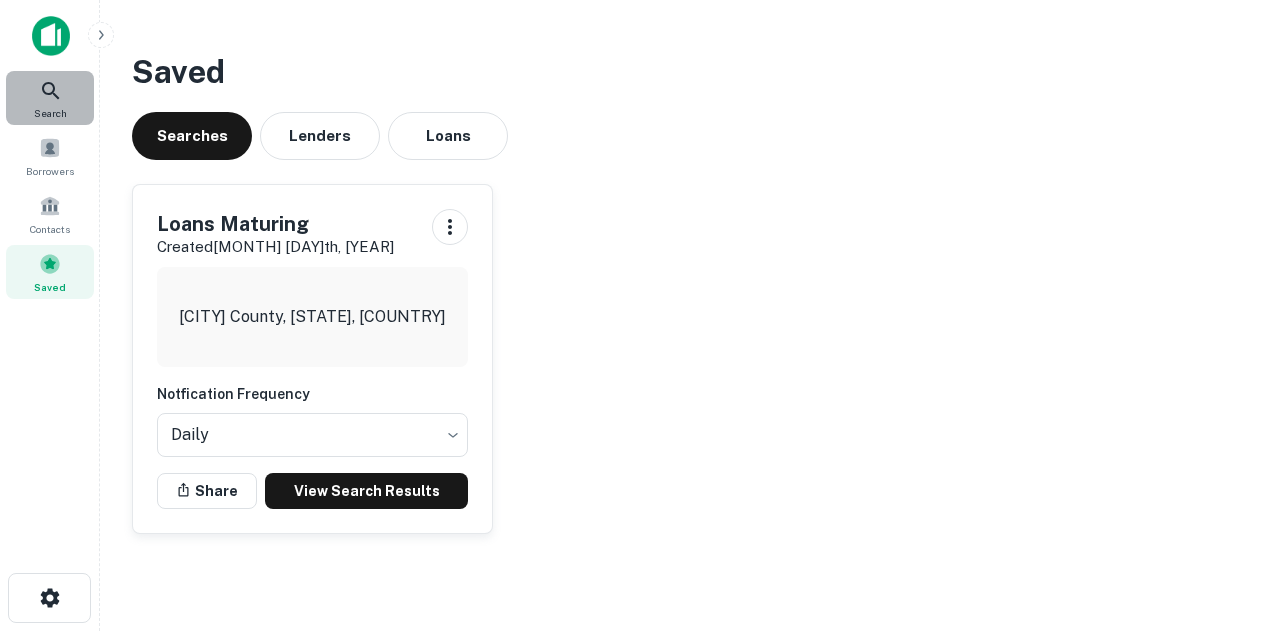 click at bounding box center (51, 91) 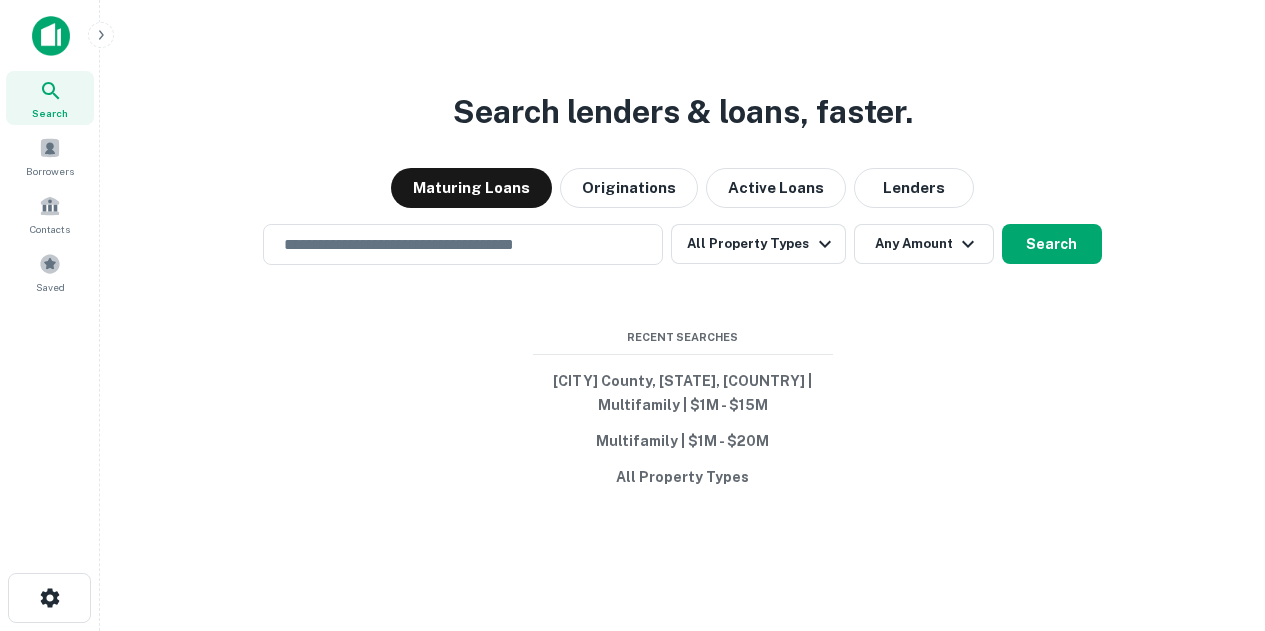 scroll, scrollTop: 0, scrollLeft: 0, axis: both 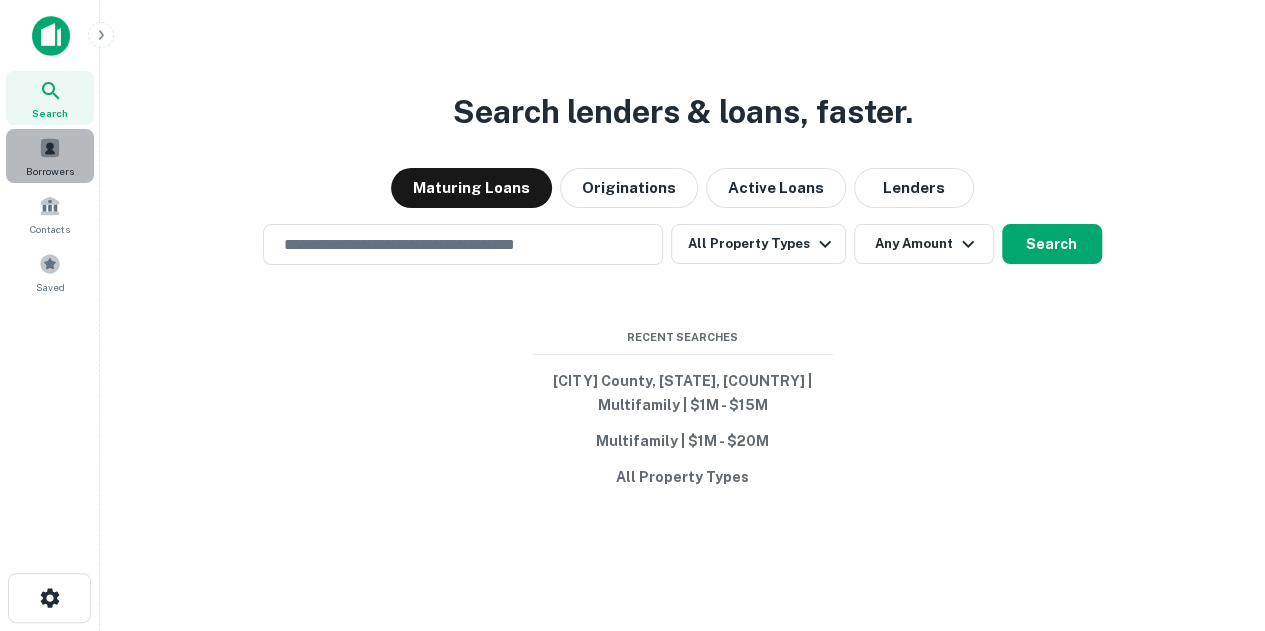 click at bounding box center [50, 148] 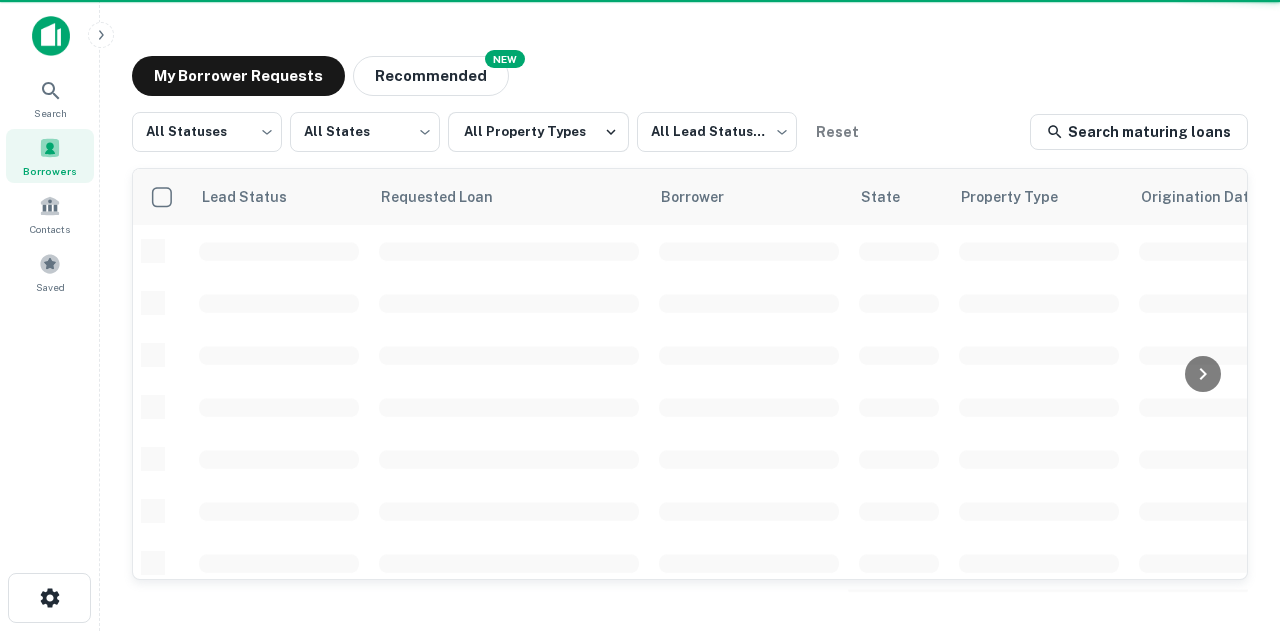 scroll, scrollTop: 0, scrollLeft: 0, axis: both 